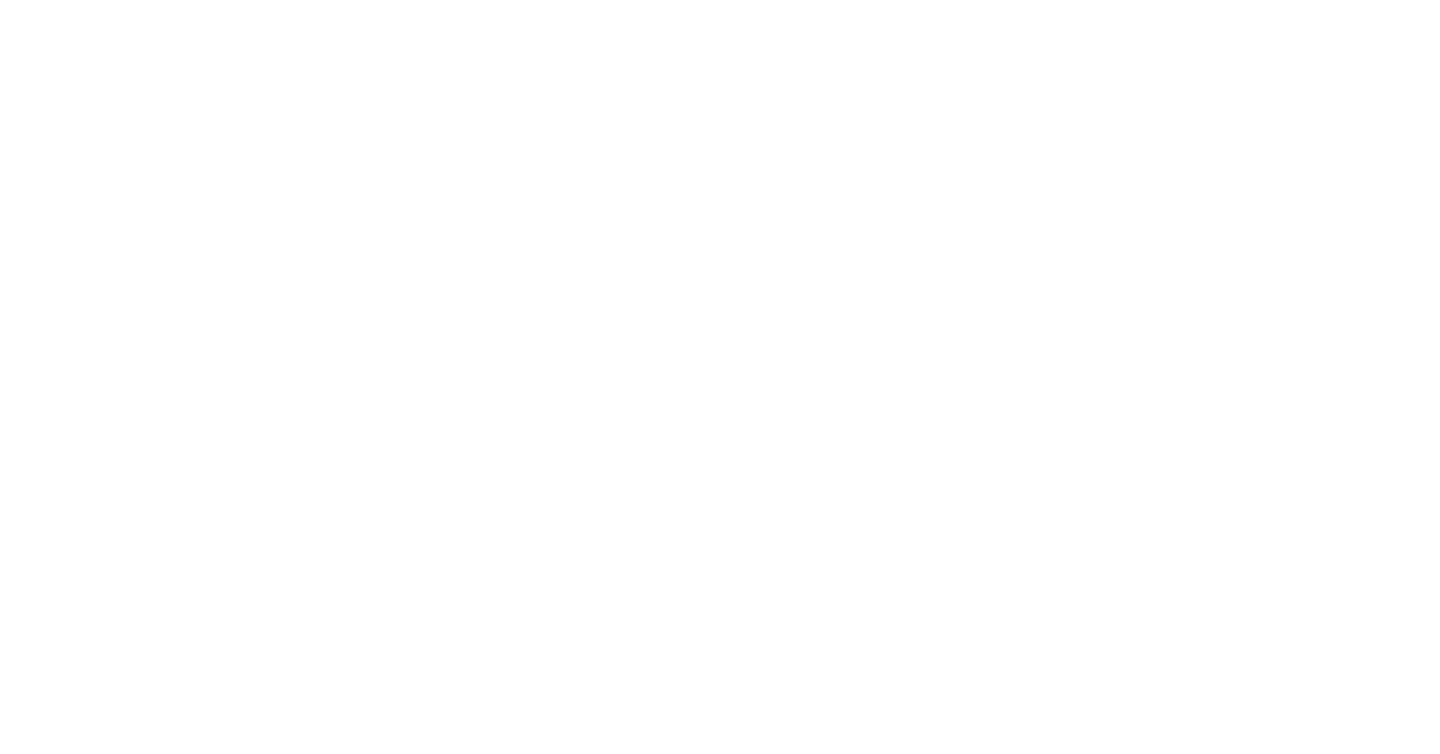 scroll, scrollTop: 0, scrollLeft: 0, axis: both 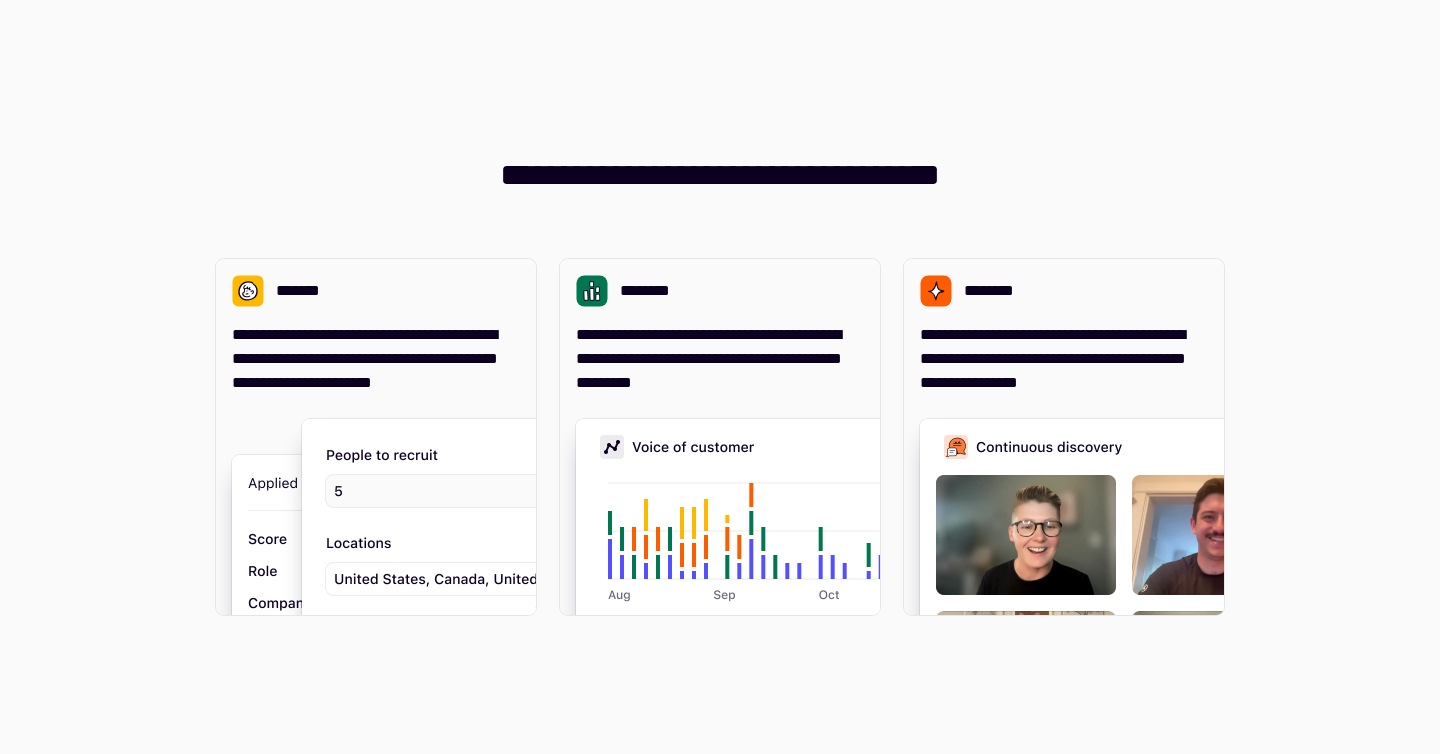 click on "[FIRST] [LAST] [ADDRESS] [CITY], [STATE] [POSTAL_CODE]" at bounding box center [720, 377] 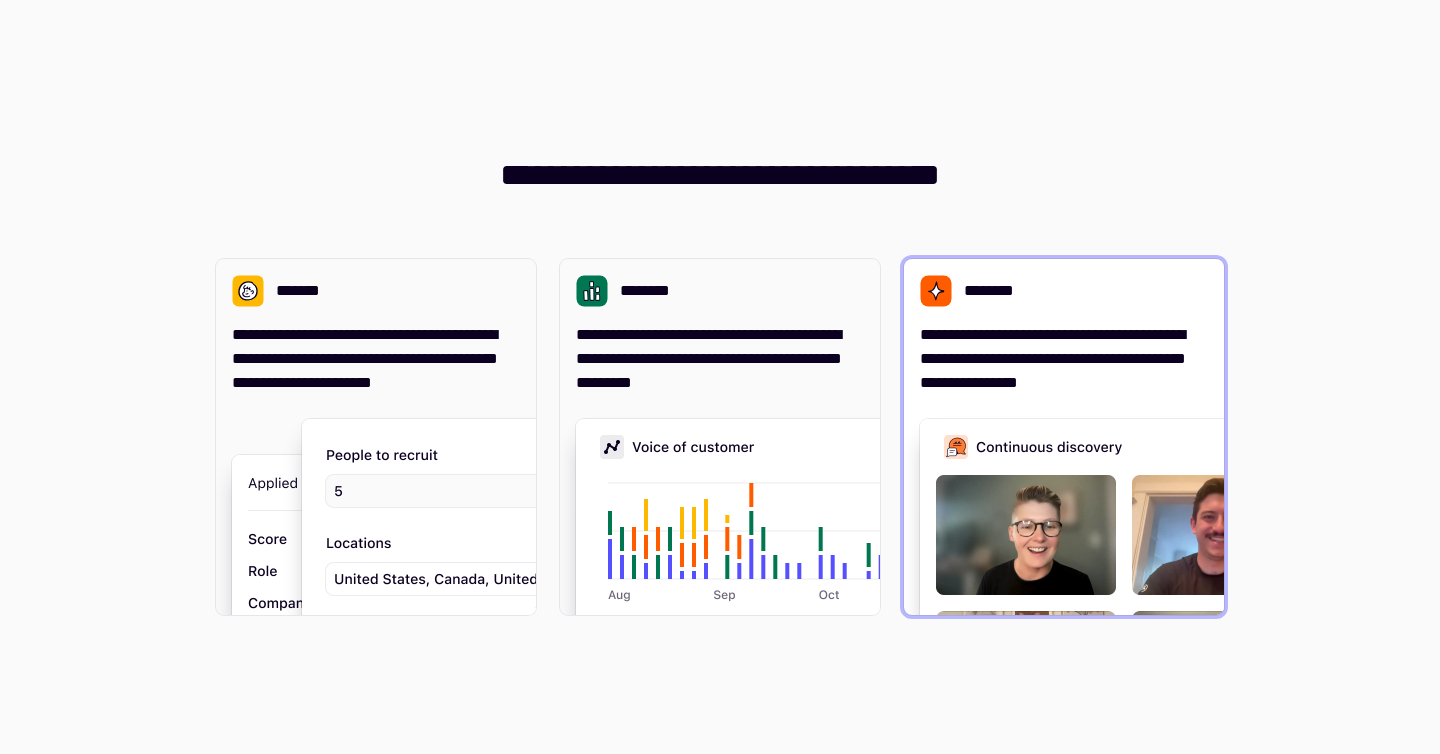 click on "********" at bounding box center (995, 291) 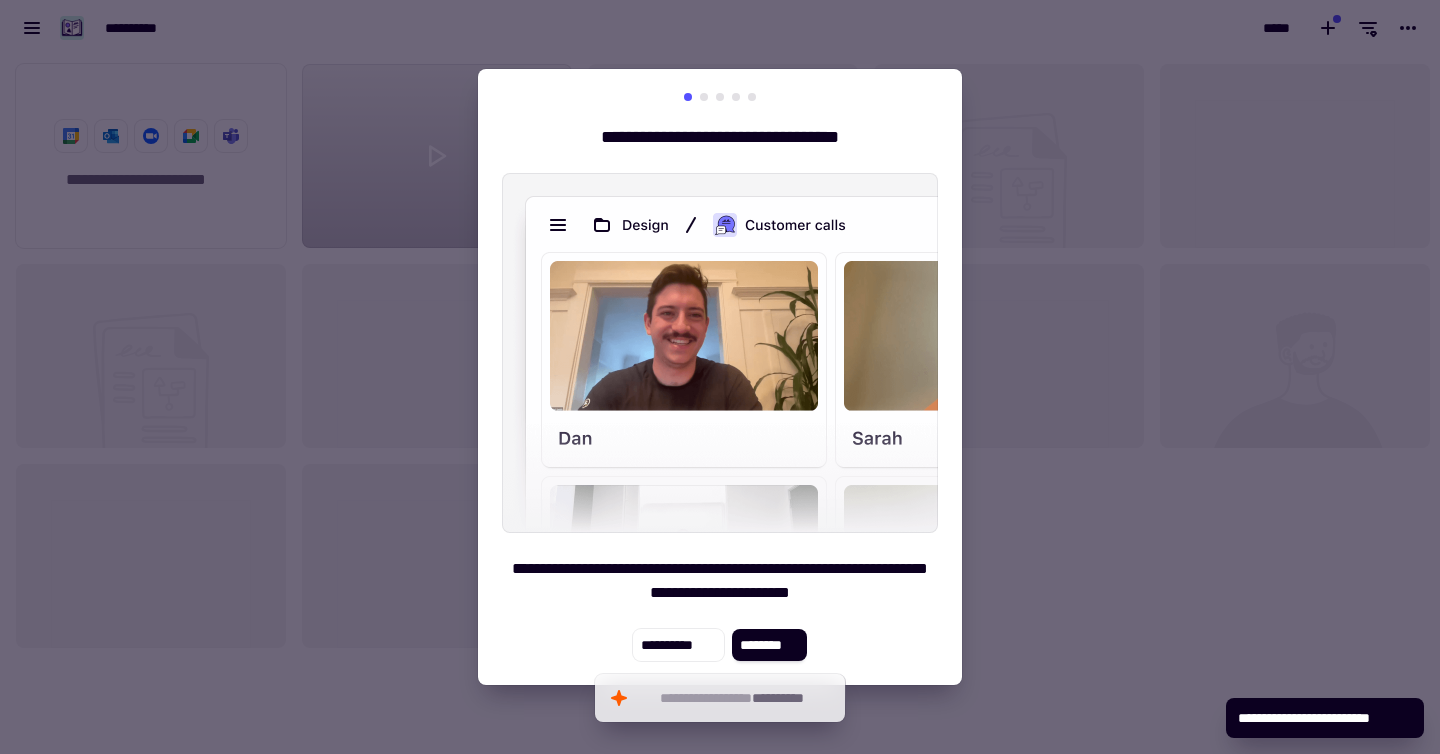 scroll, scrollTop: 16, scrollLeft: 16, axis: both 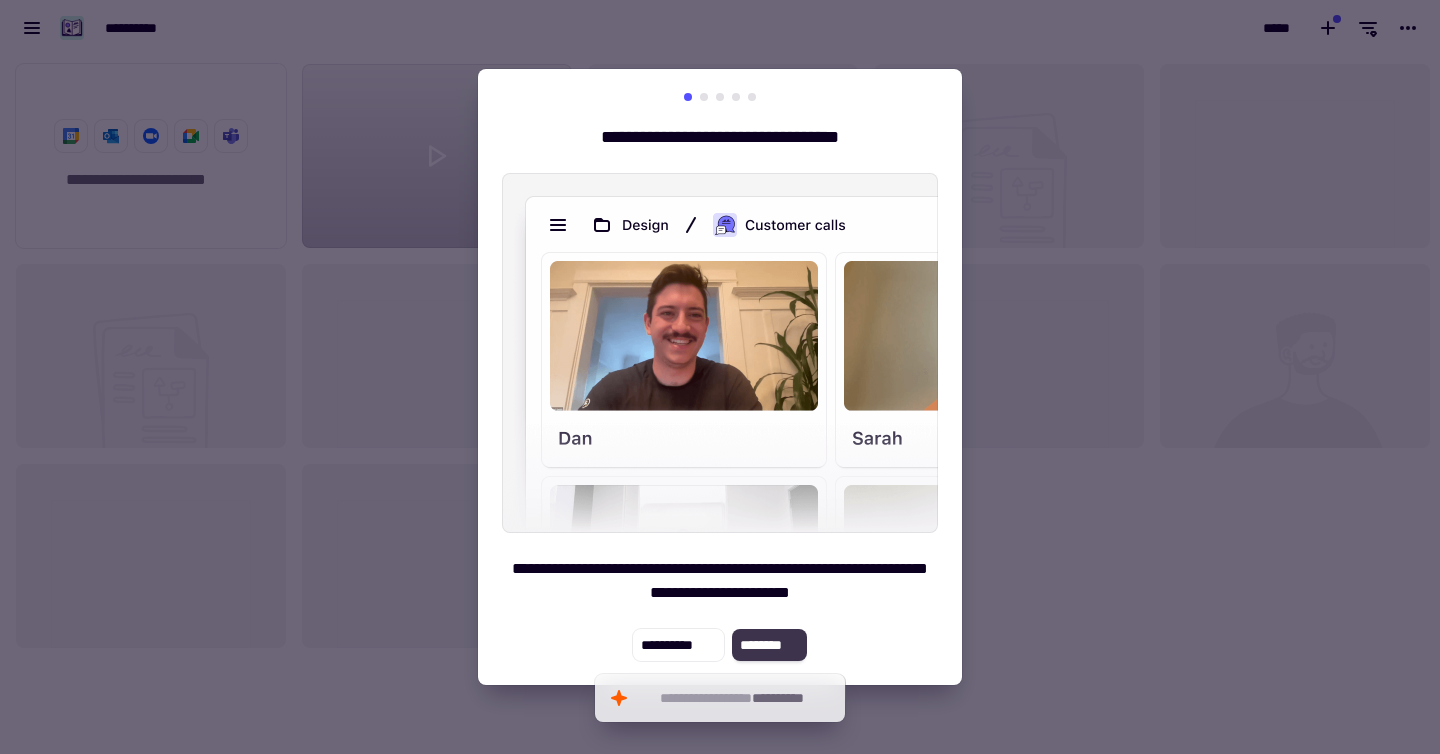 click on "********" 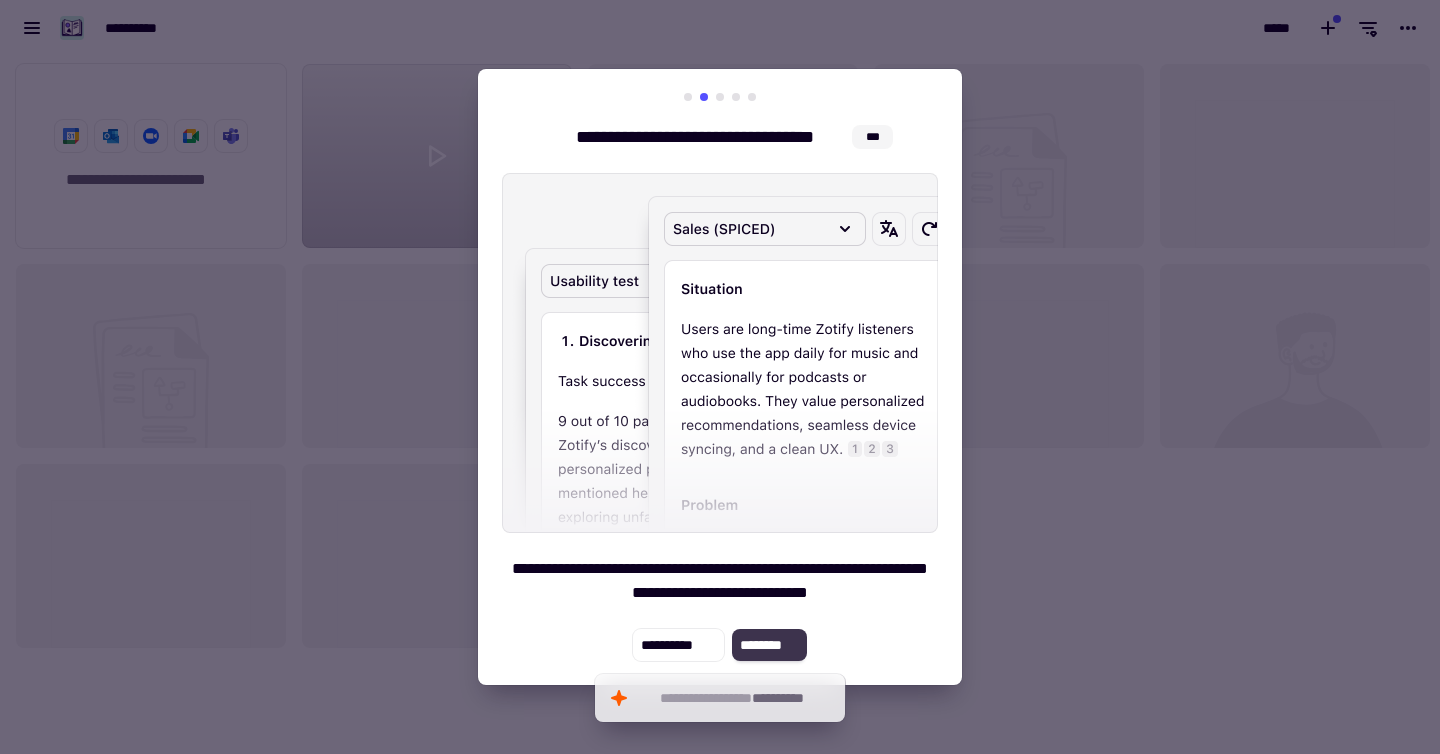 click on "********" 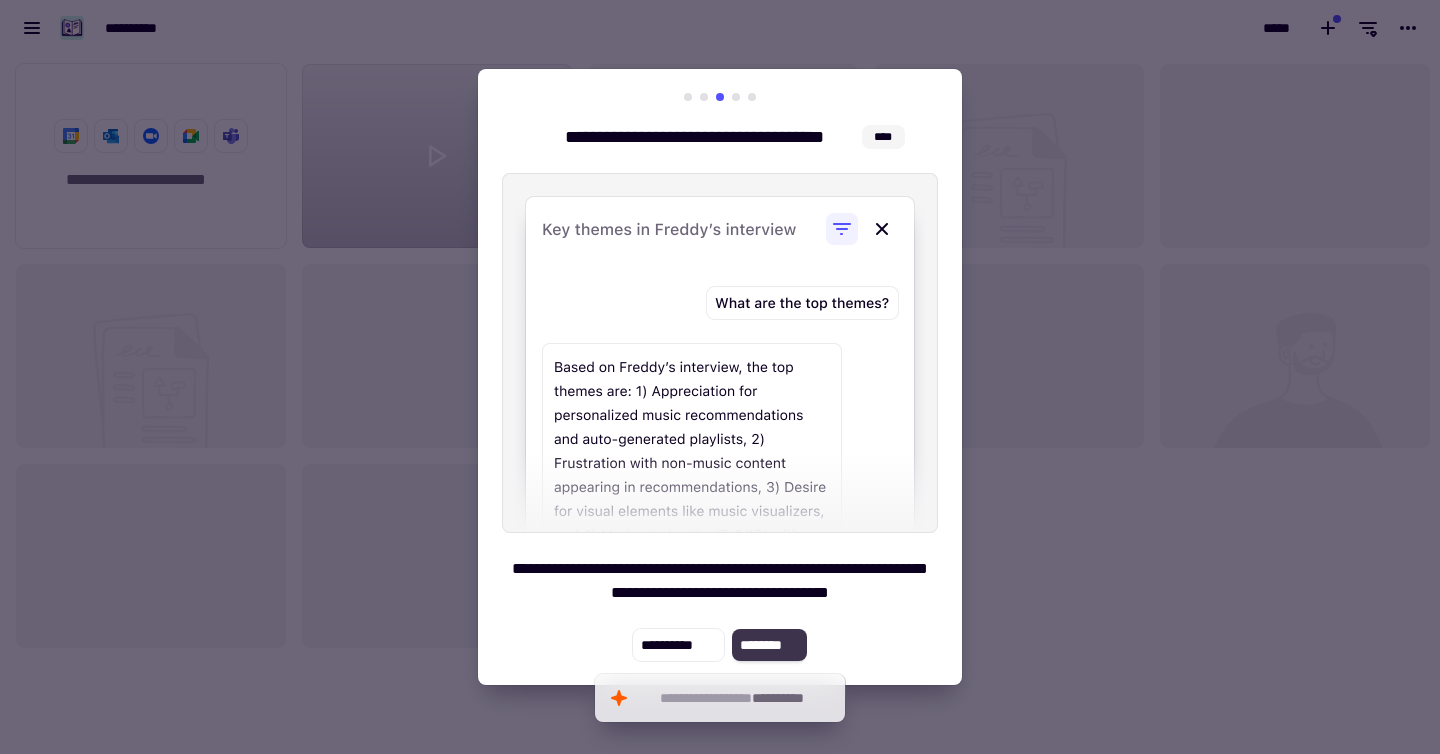 click on "********" 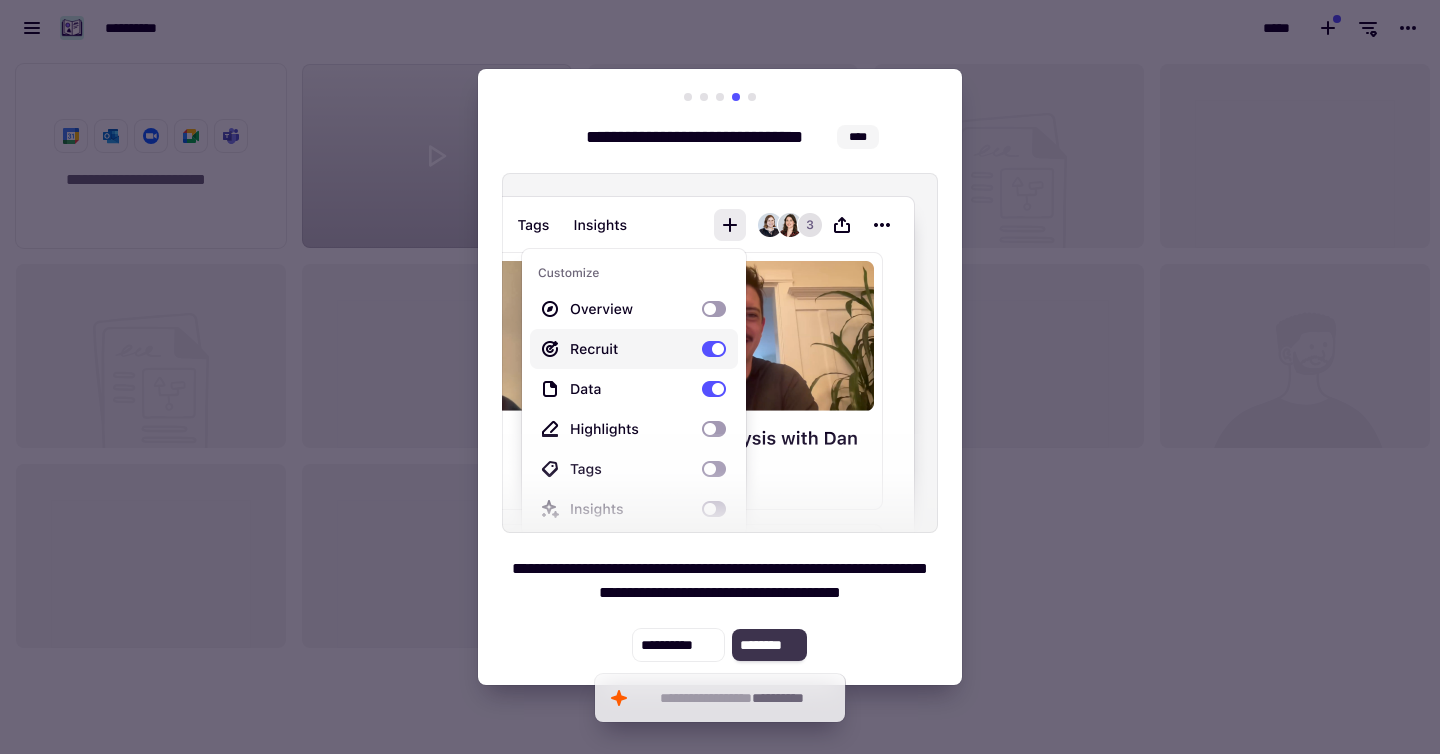 click on "********" 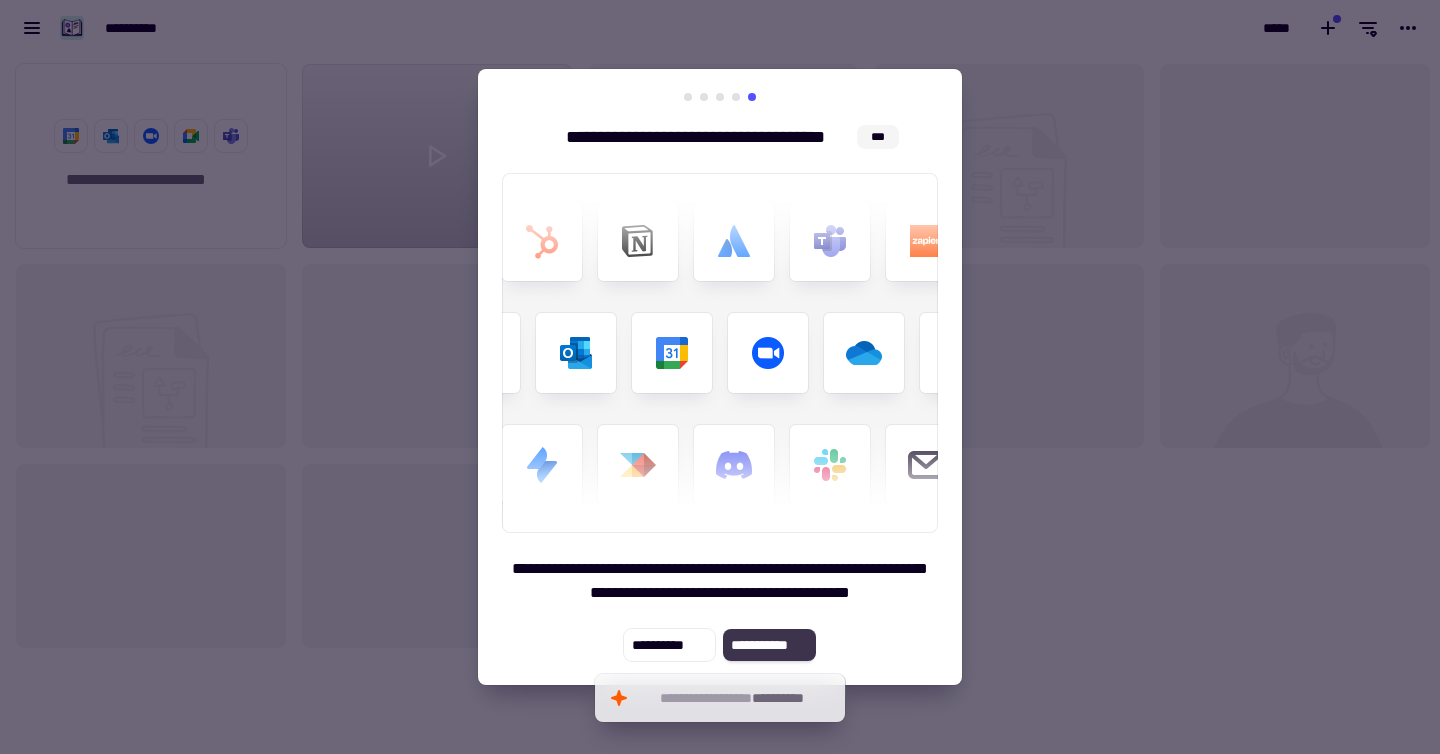 click on "**********" 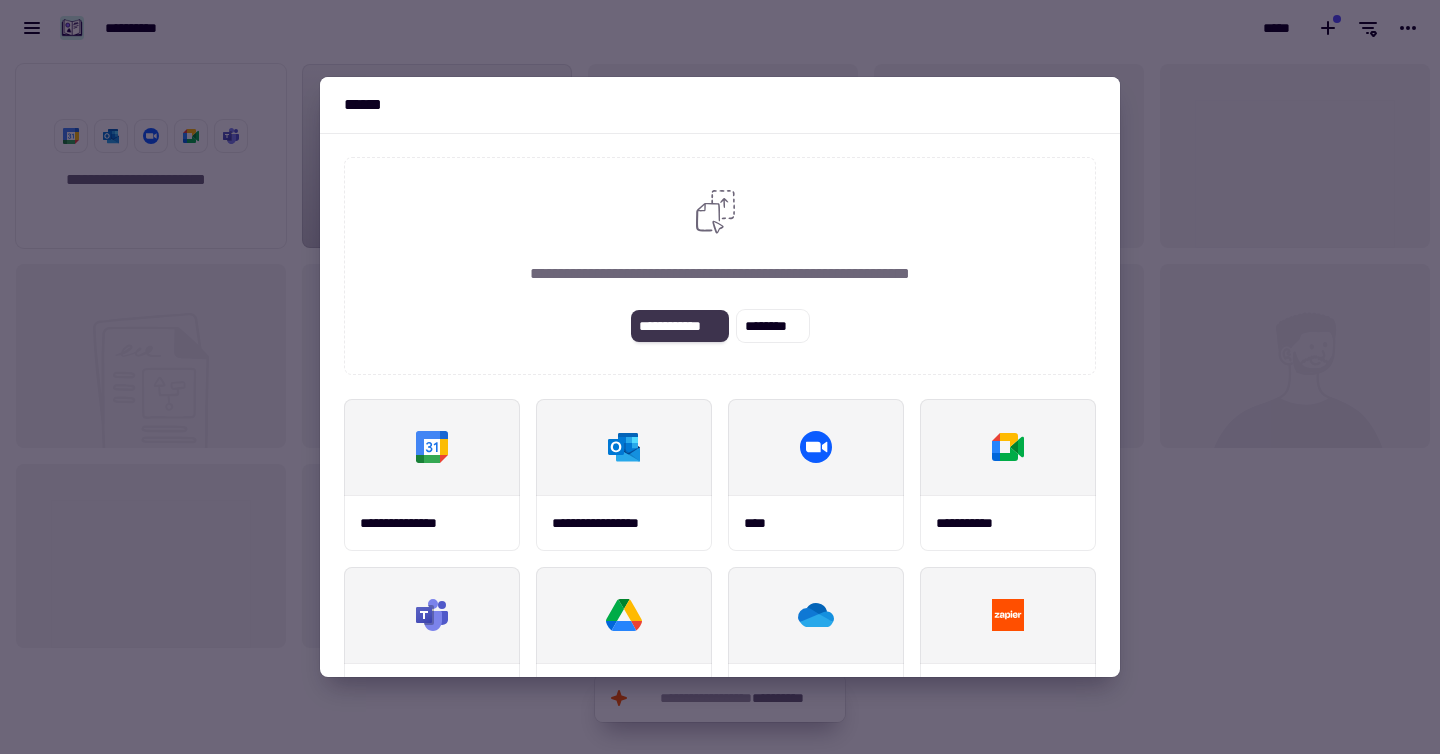 click on "**********" 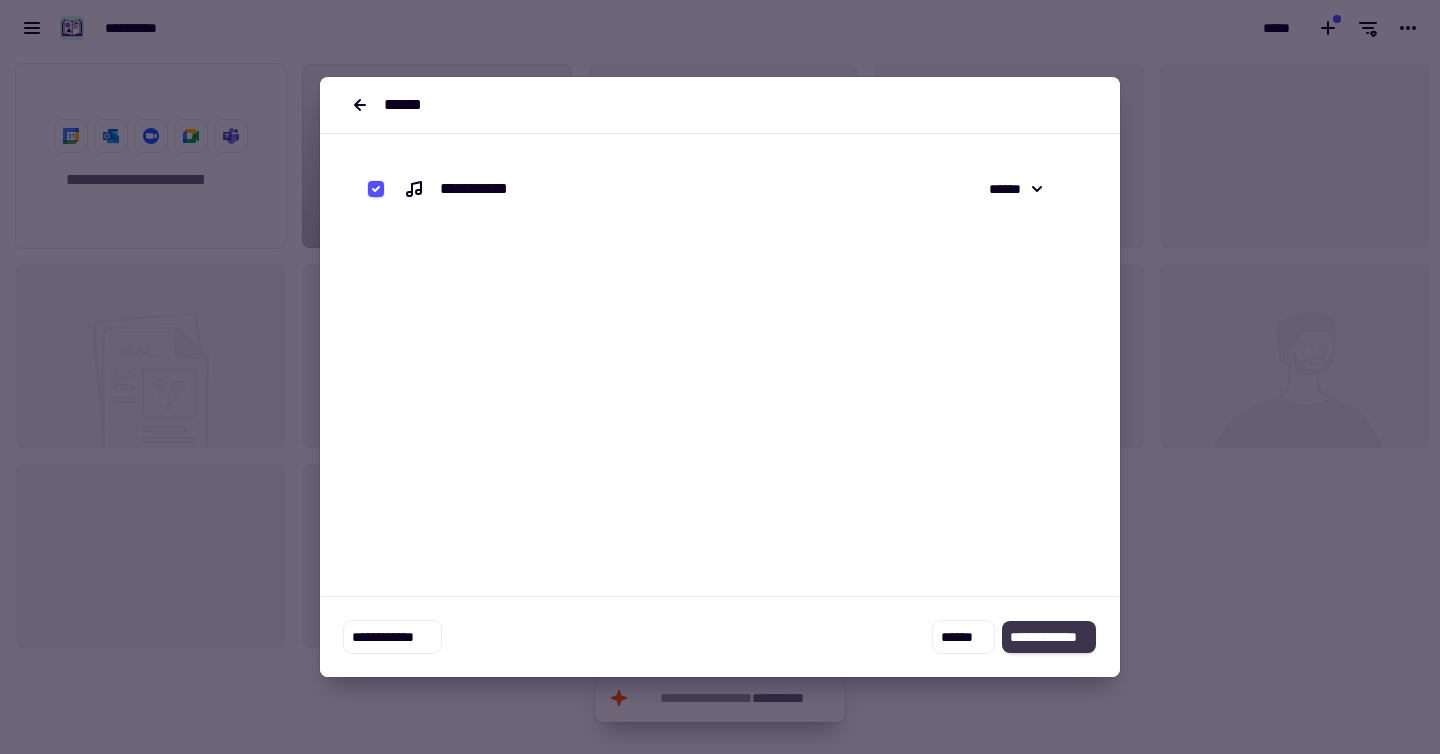 click on "**********" 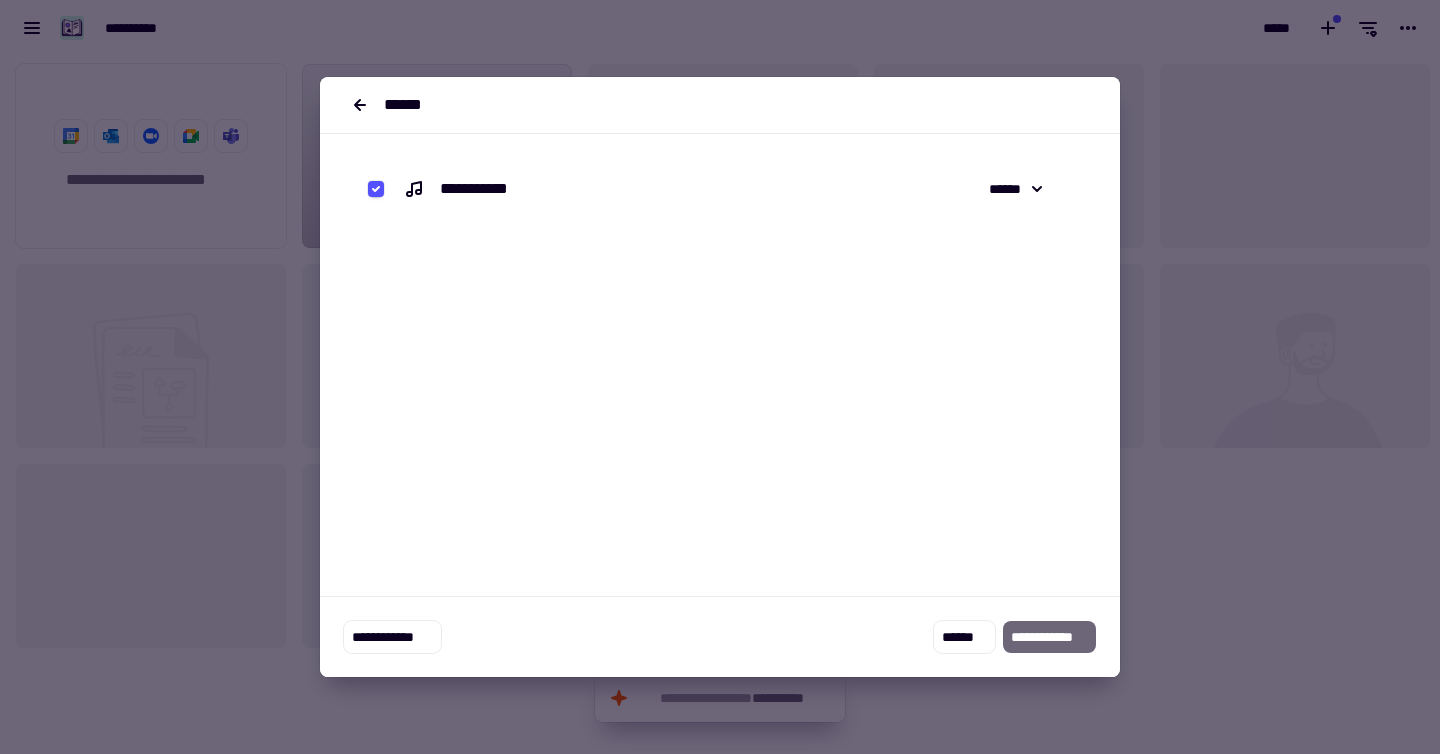 click on "**********" at bounding box center [492, 189] 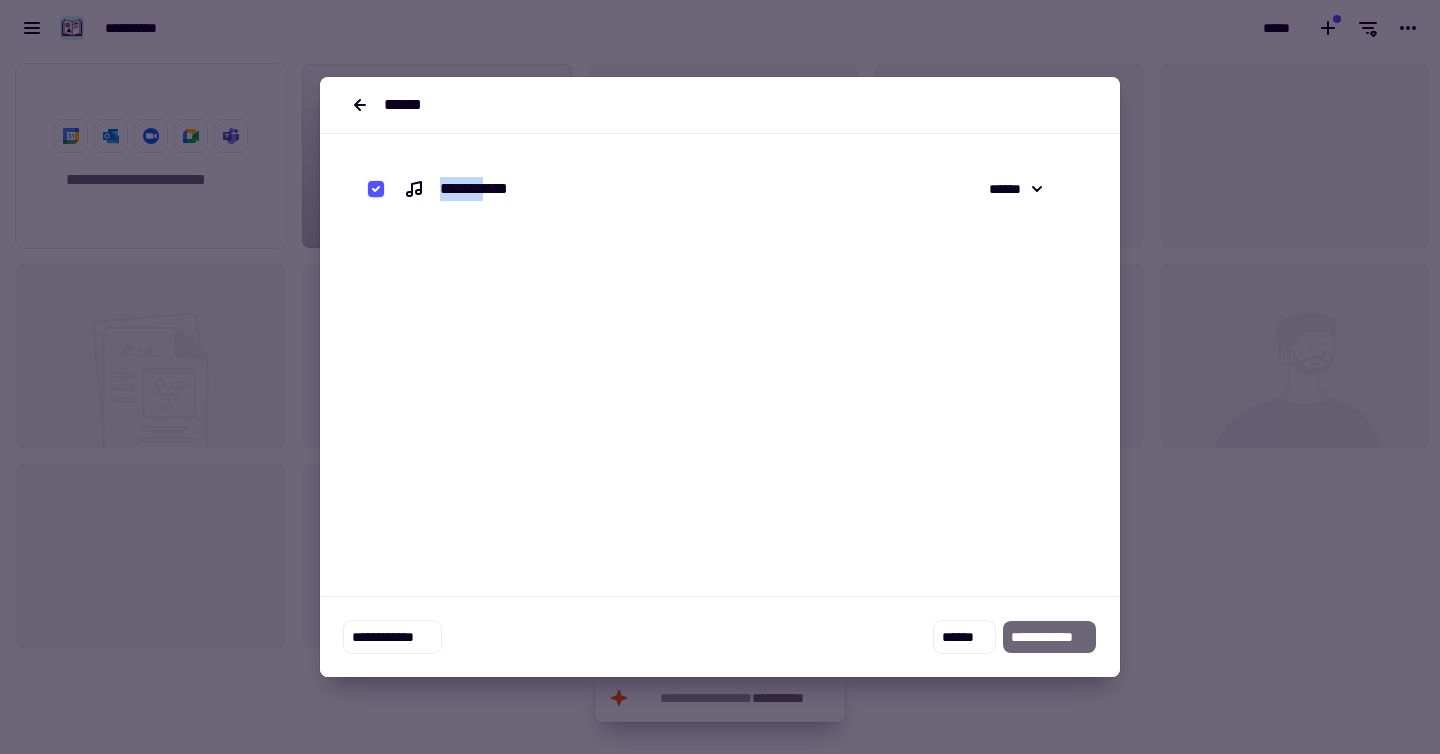 click on "**********" at bounding box center (492, 189) 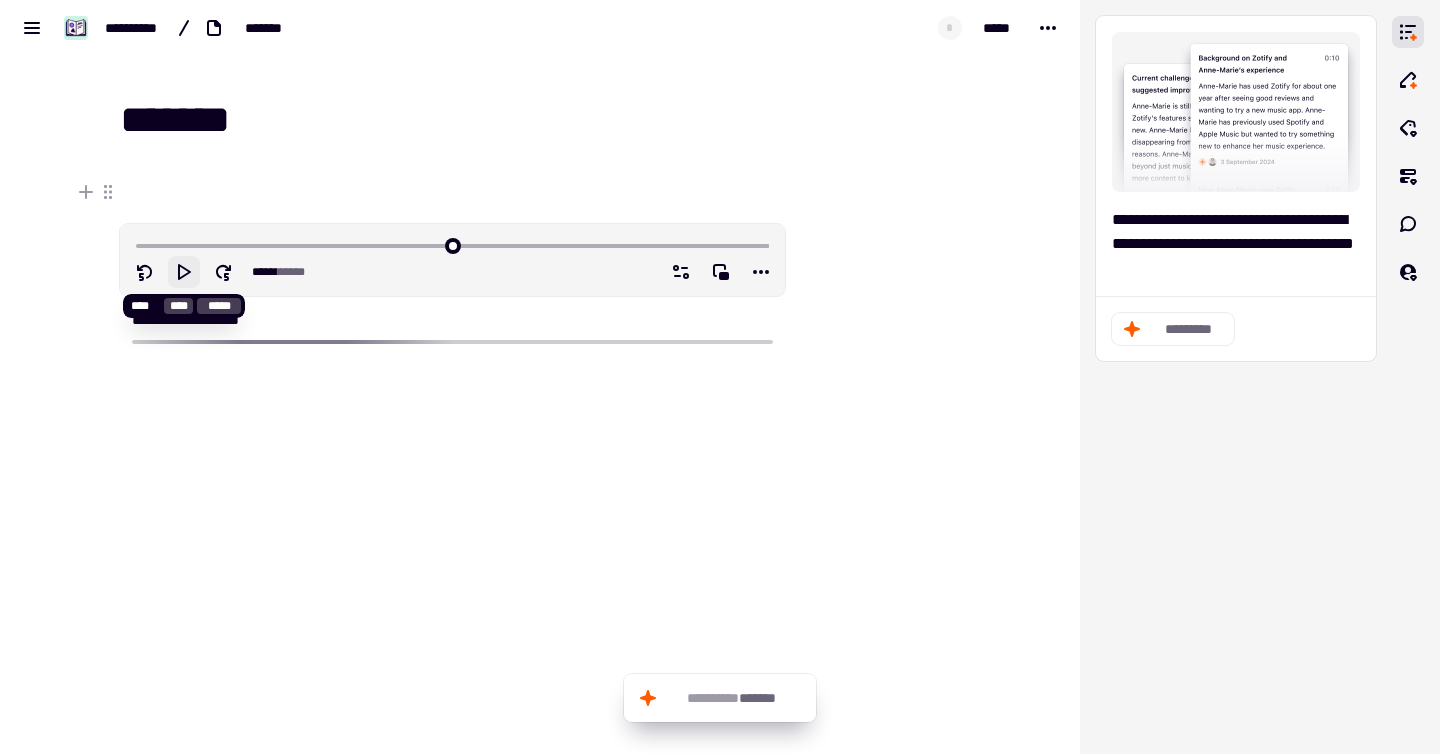 click 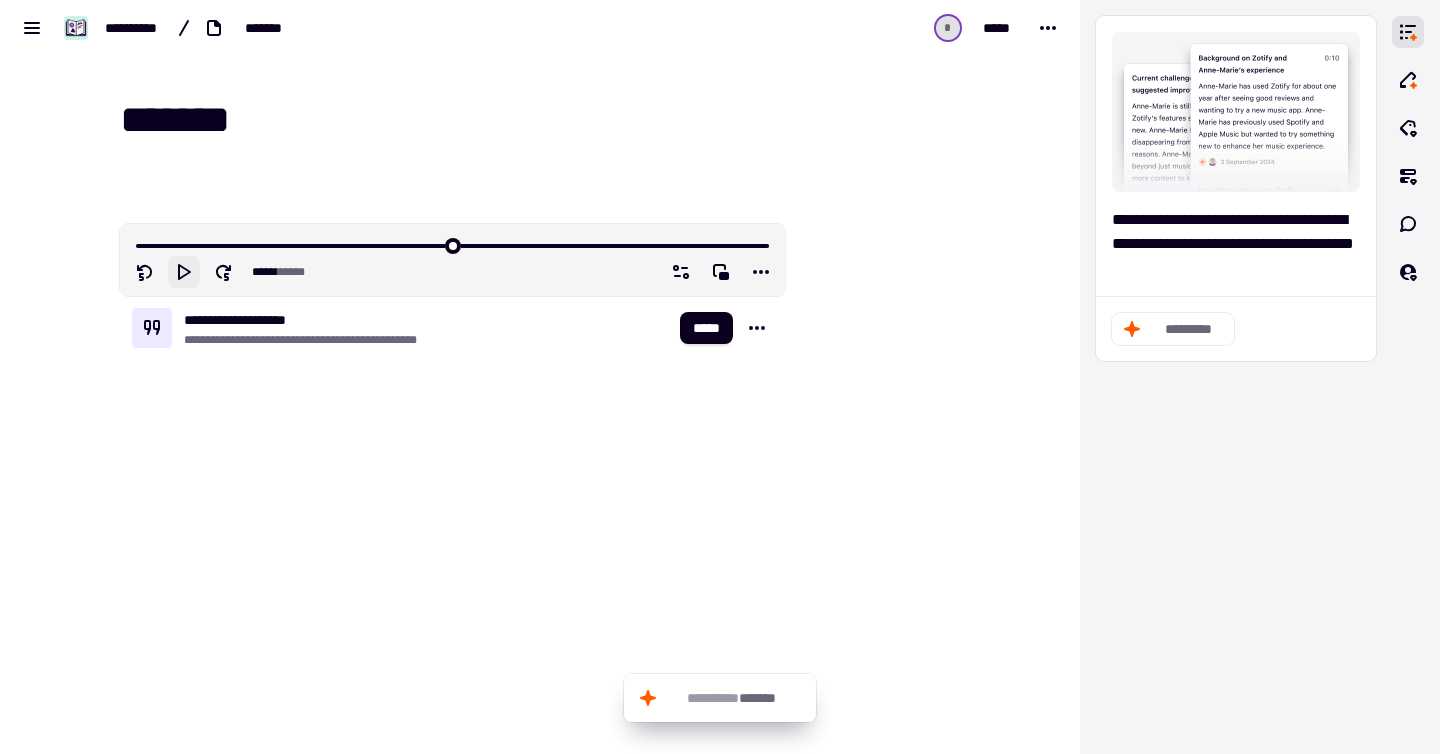 type on "*" 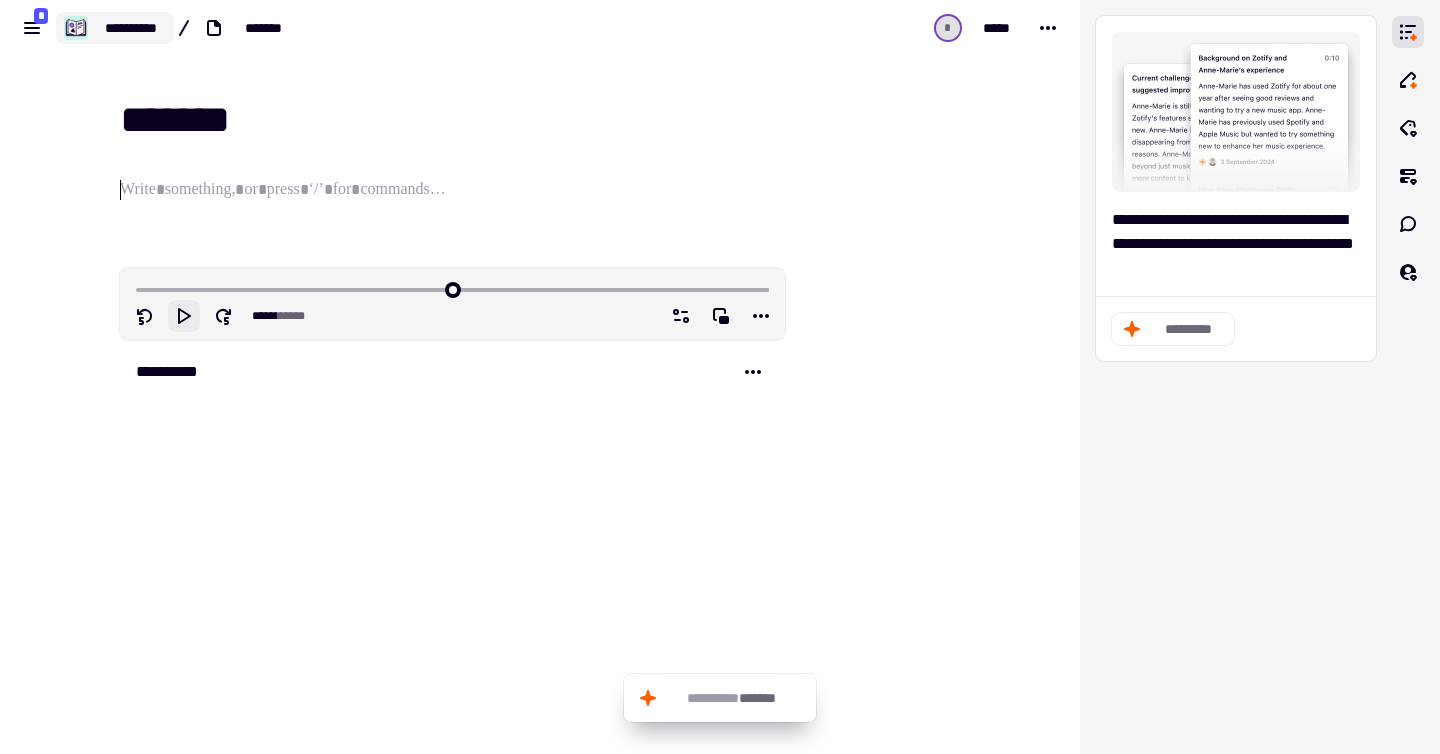 click 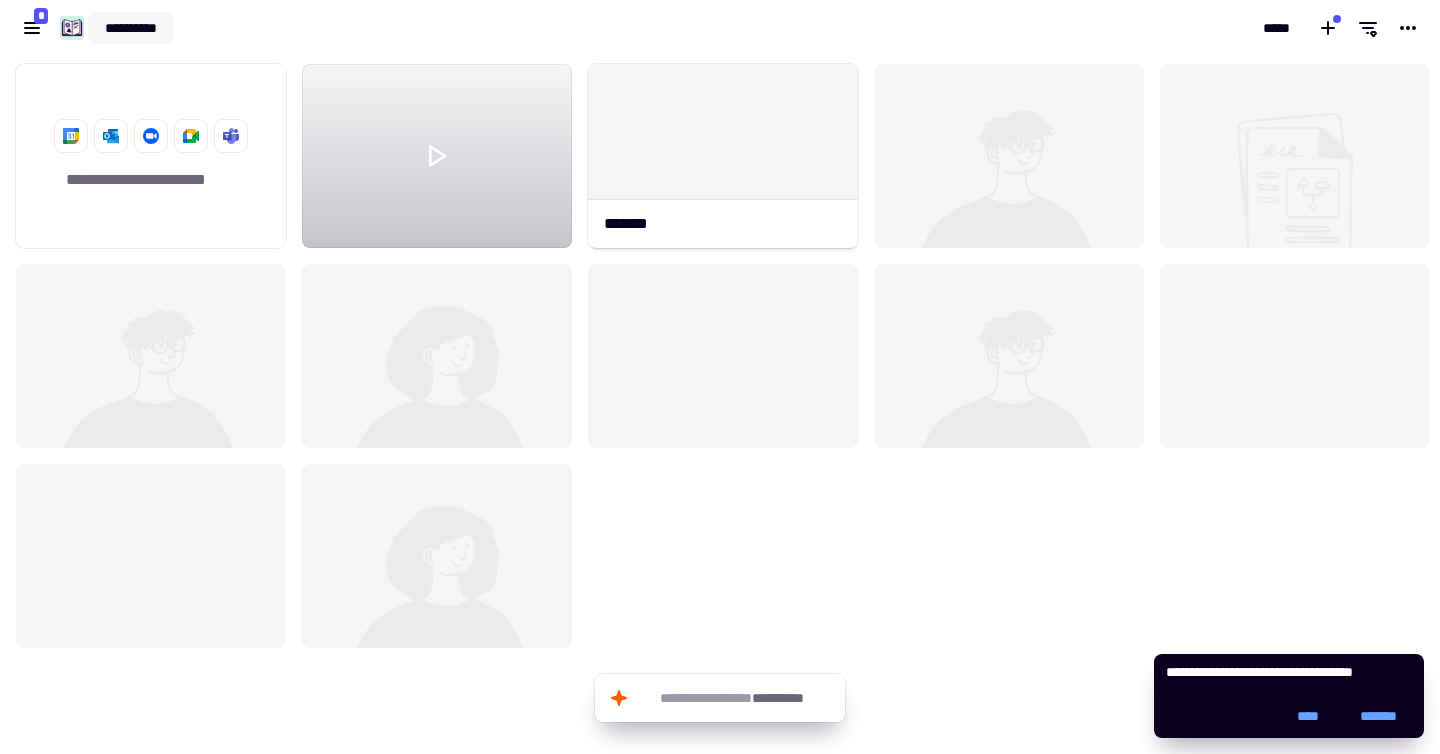 scroll, scrollTop: 16, scrollLeft: 16, axis: both 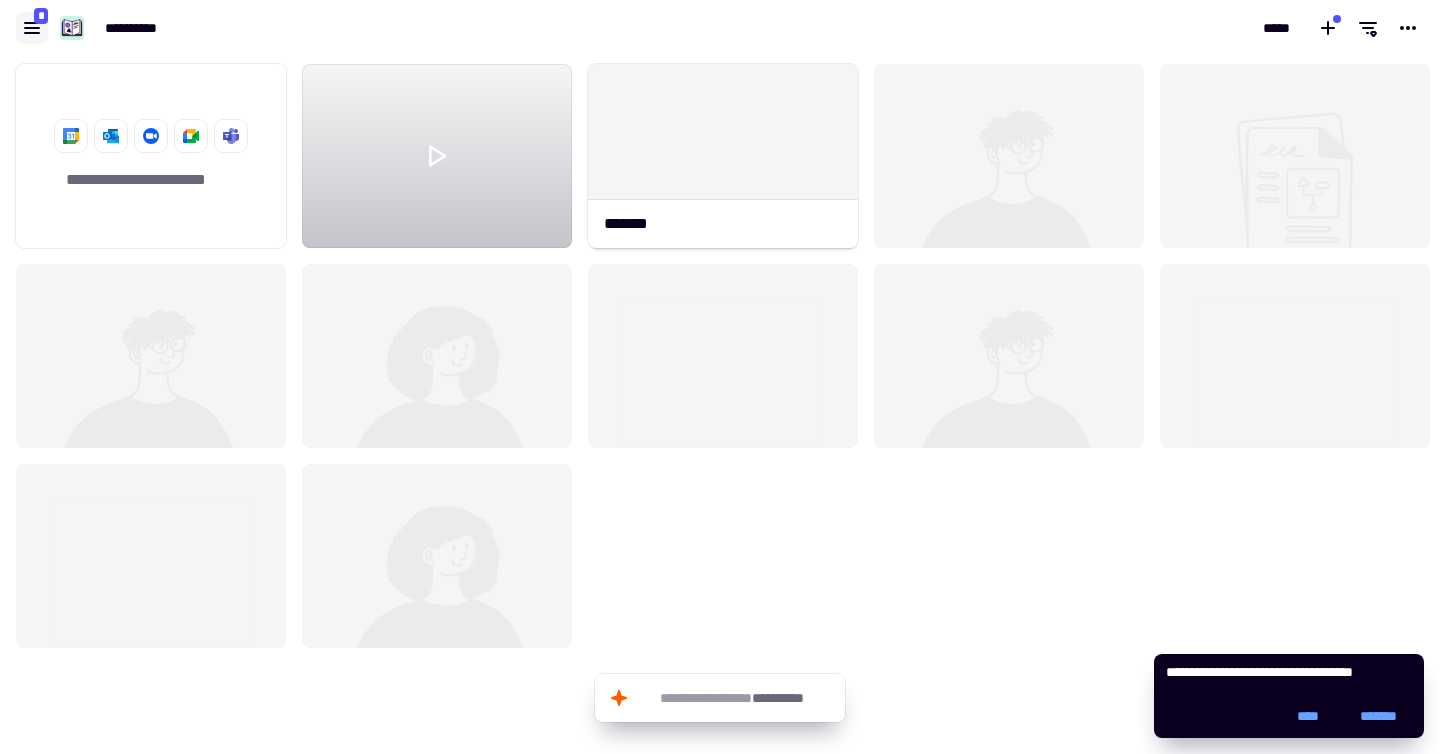 click 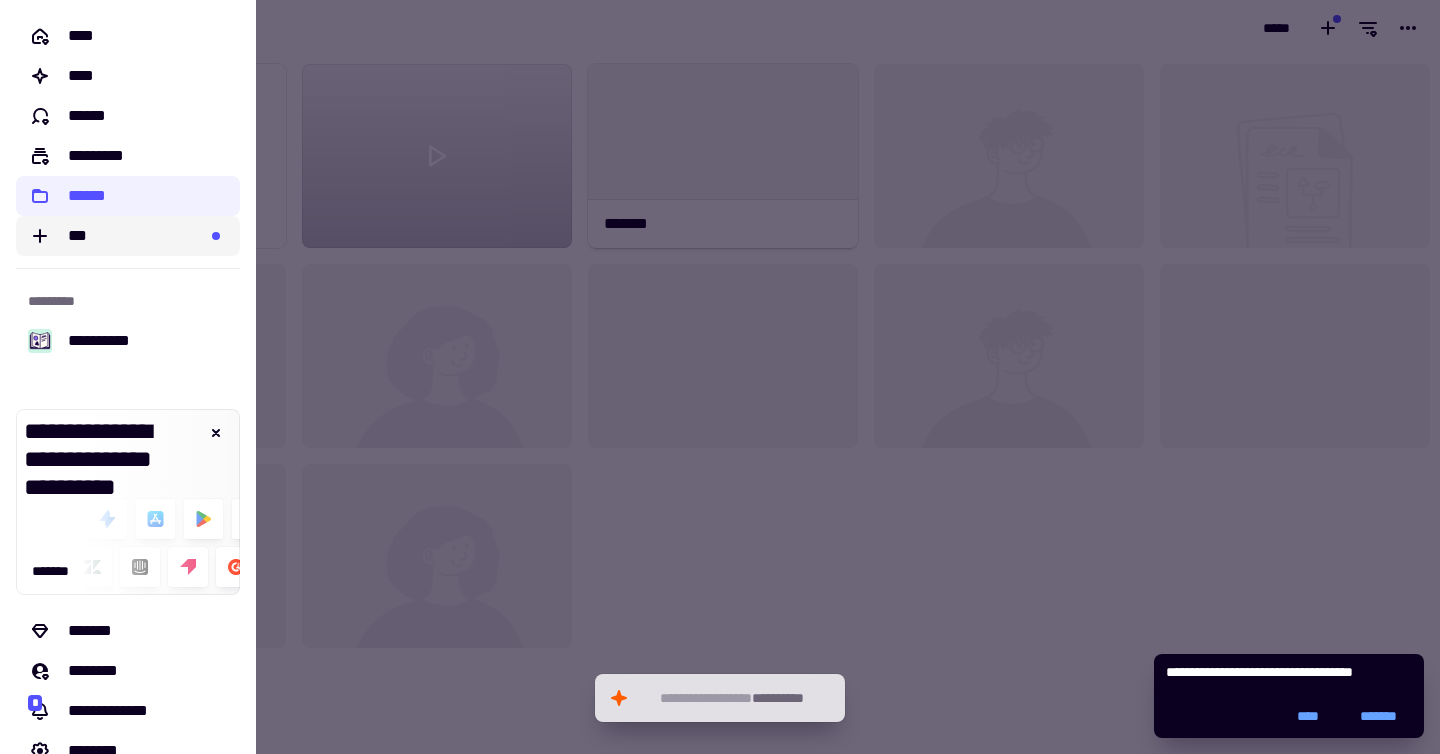 click on "***" 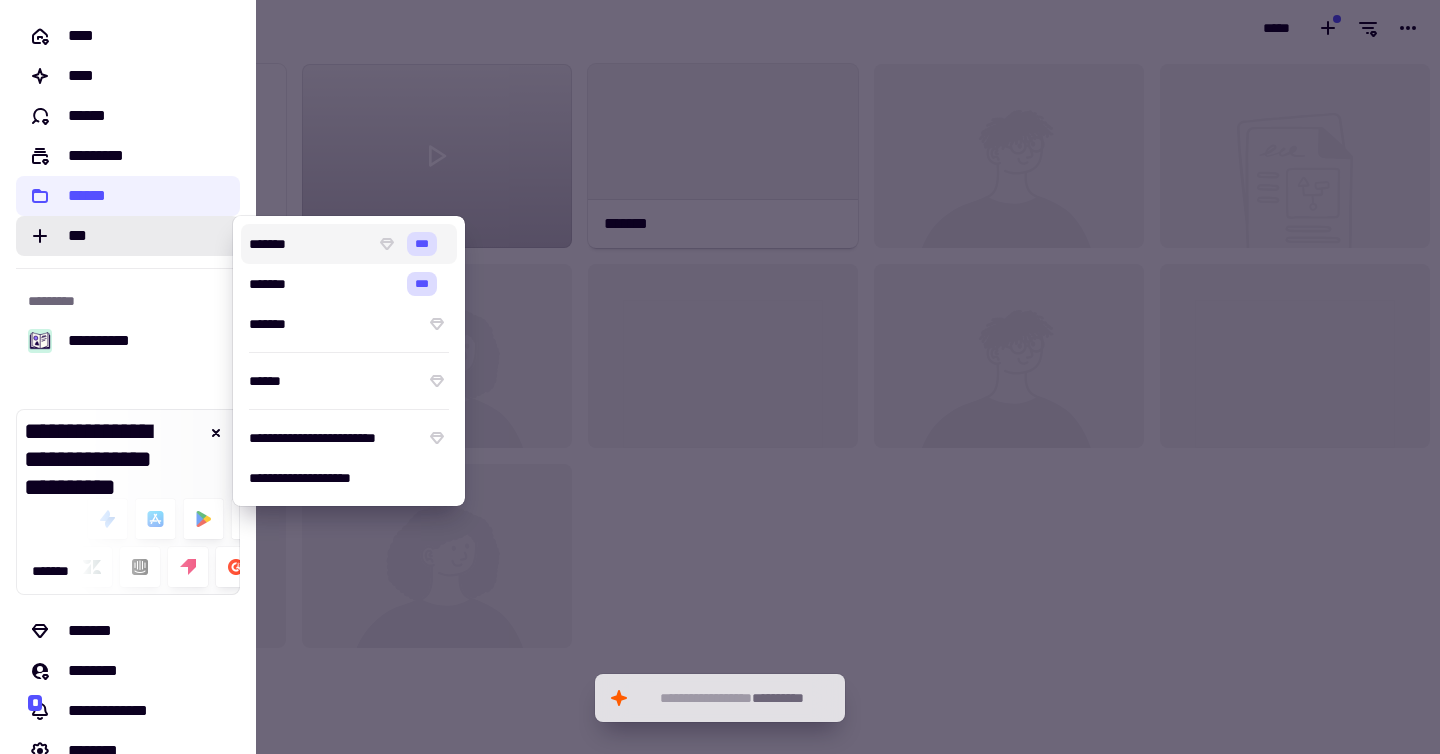 click on "*******" at bounding box center (308, 244) 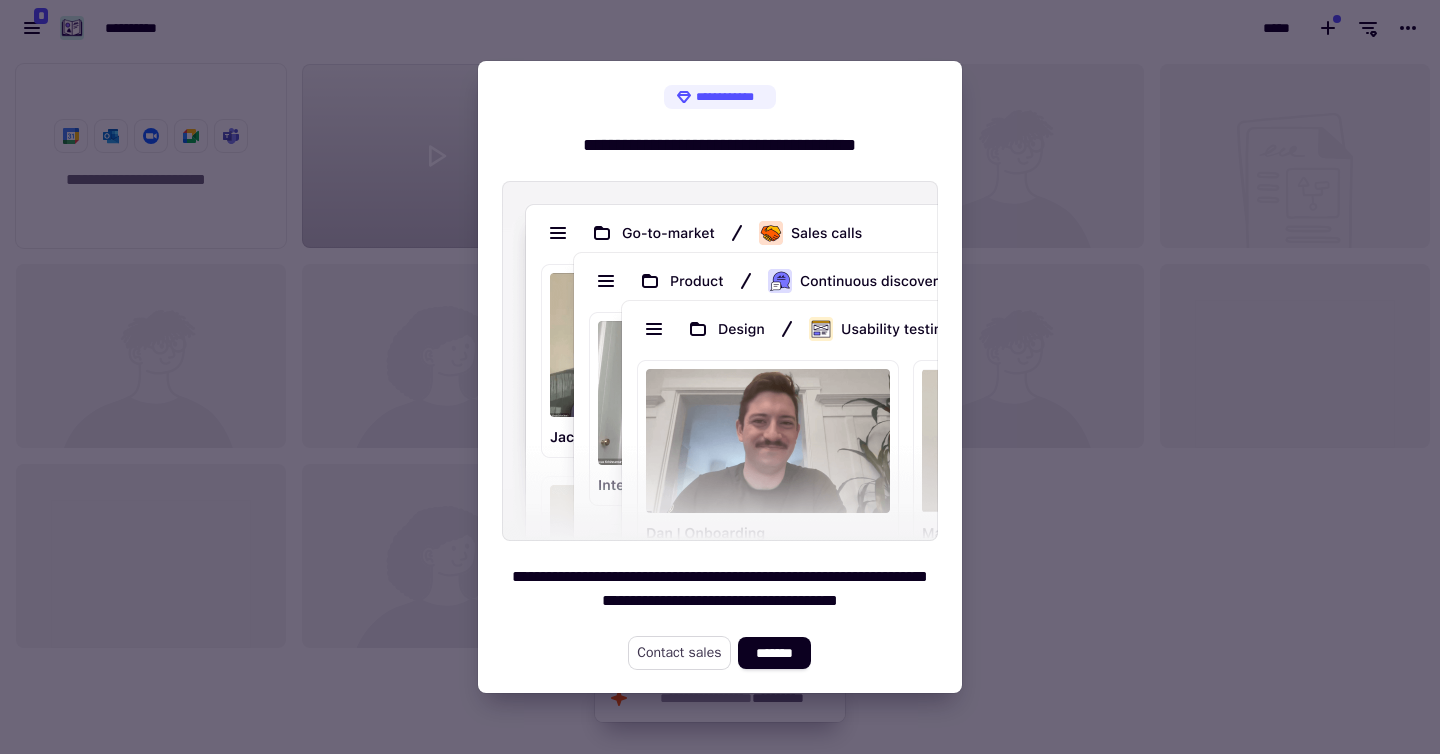 click on "Contact sales" 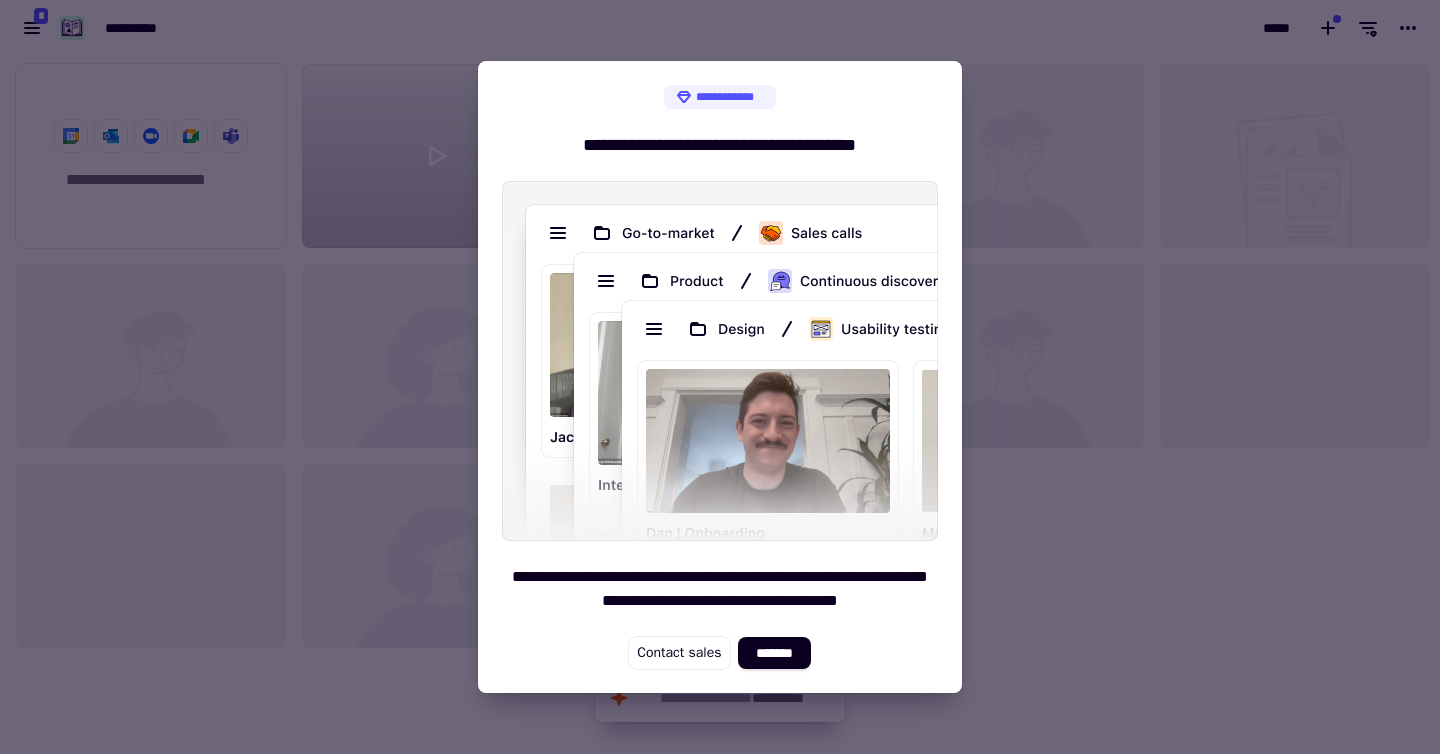 click at bounding box center (720, 377) 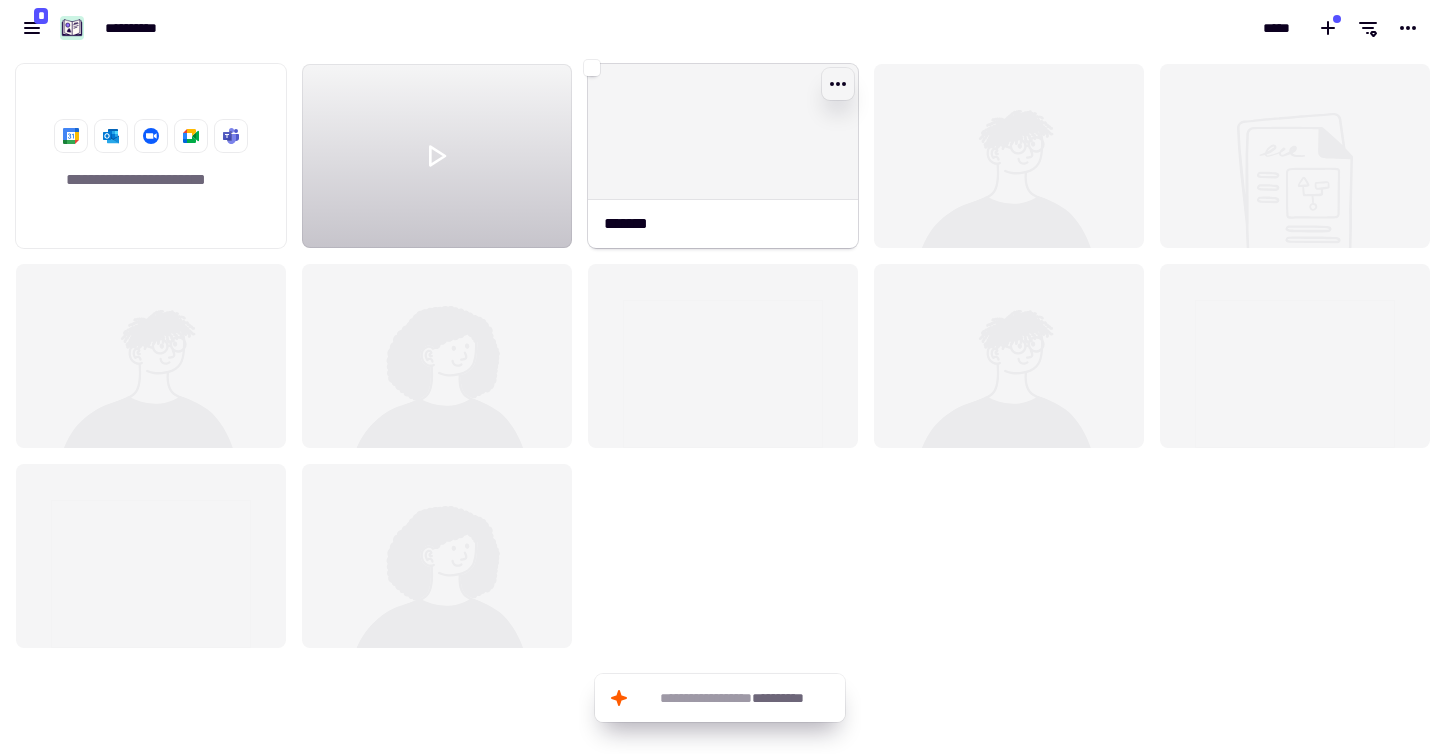 click 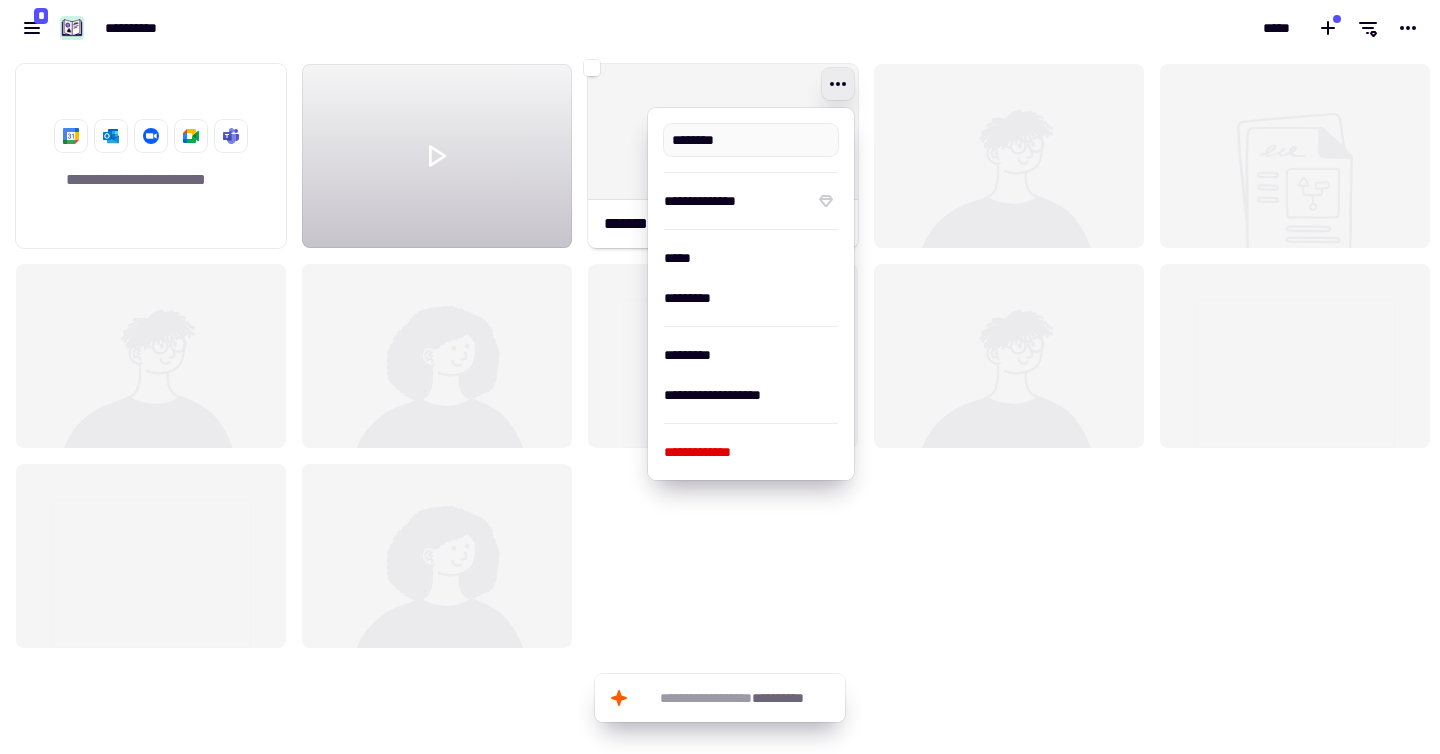 type on "*******" 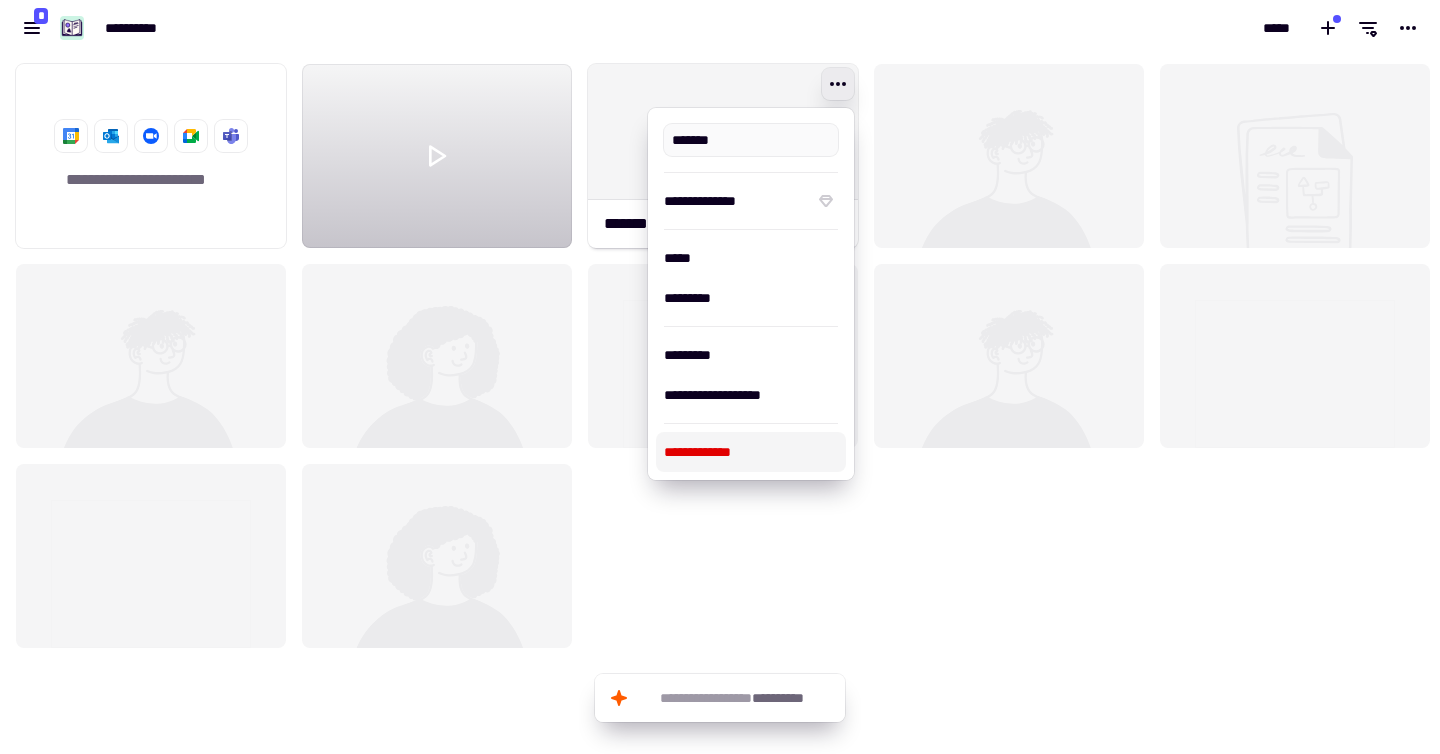 click on "**********" at bounding box center [751, 452] 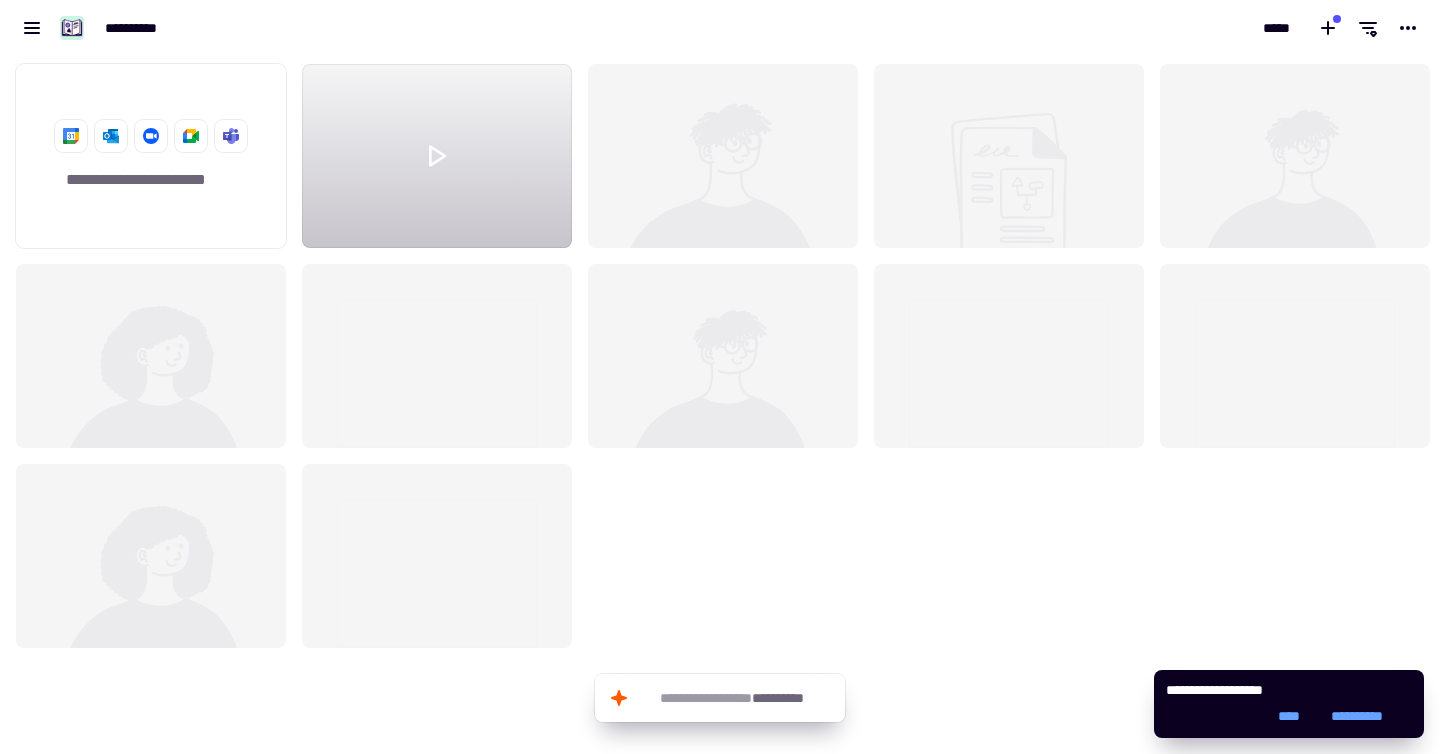 click 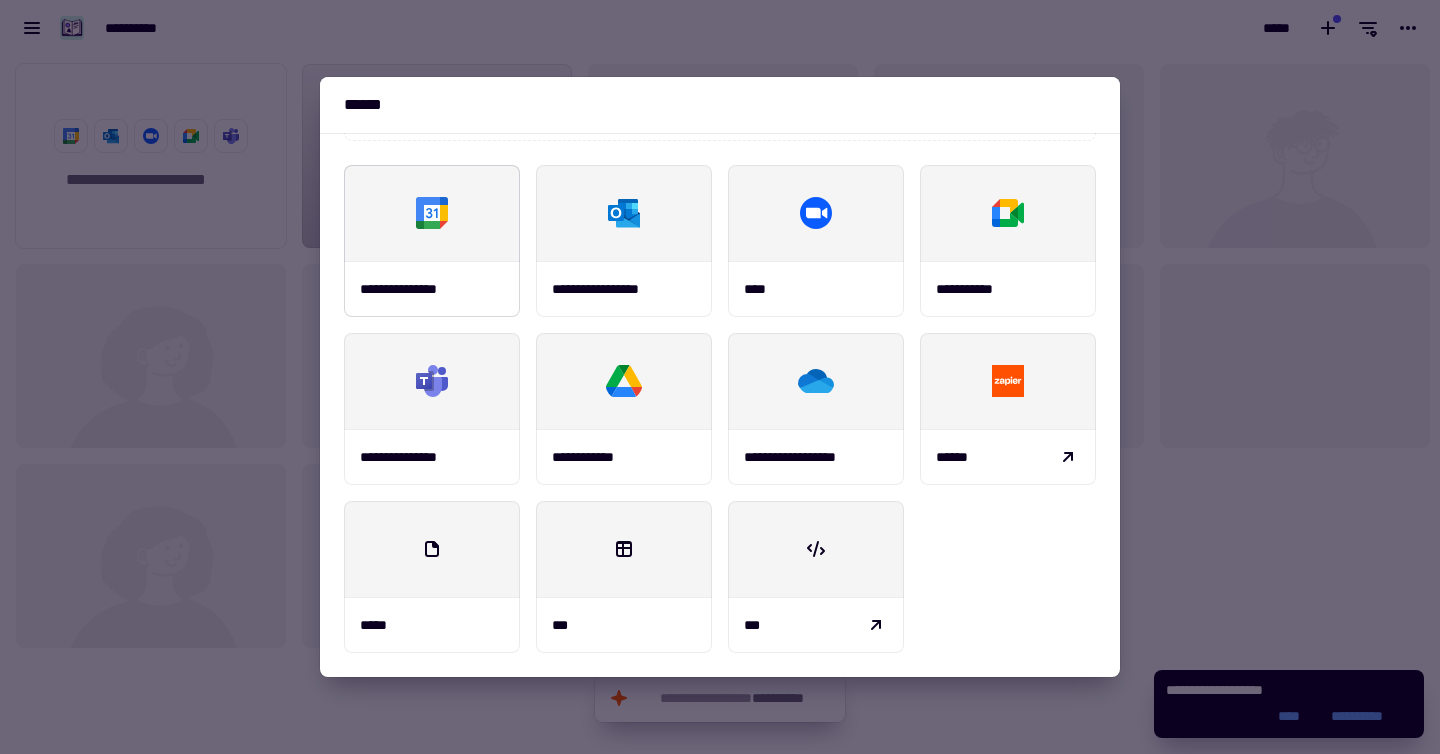 scroll, scrollTop: 0, scrollLeft: 0, axis: both 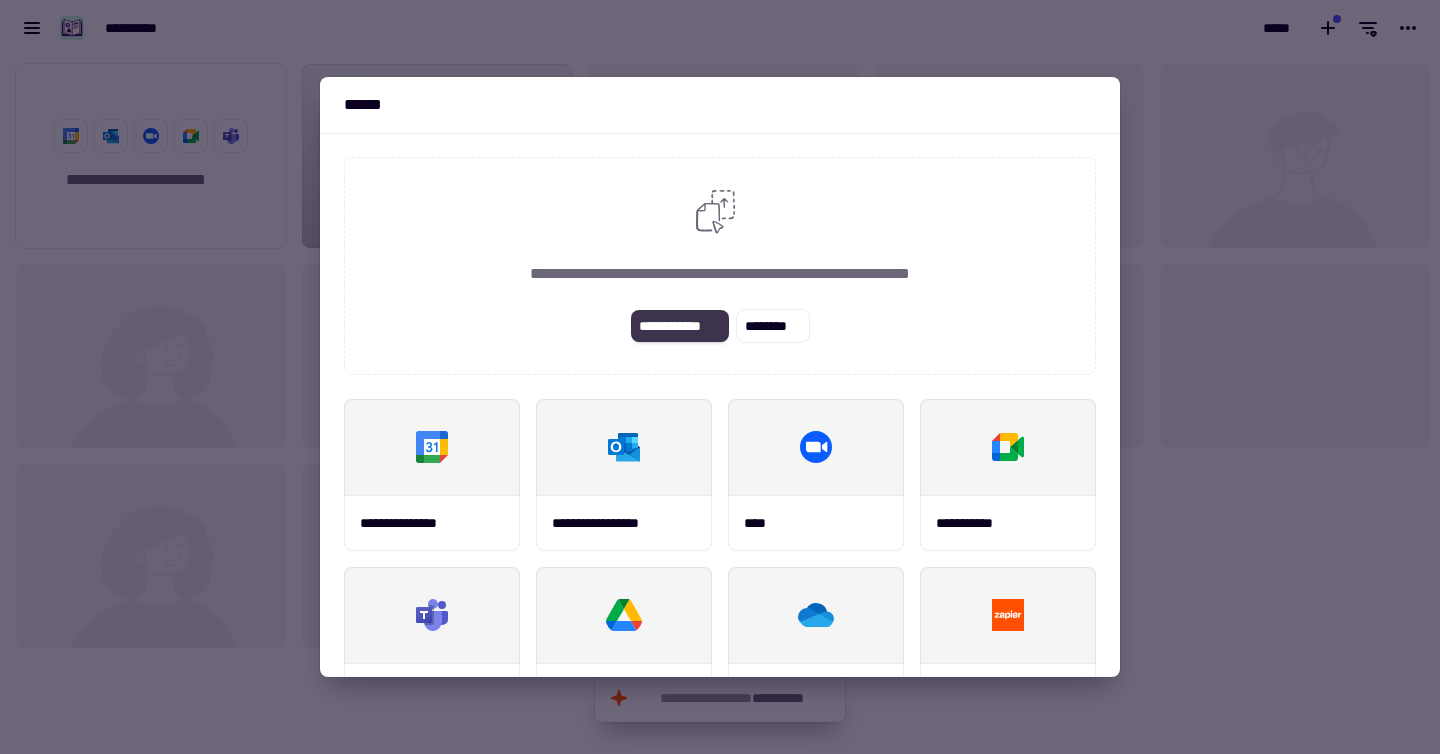 click on "**********" 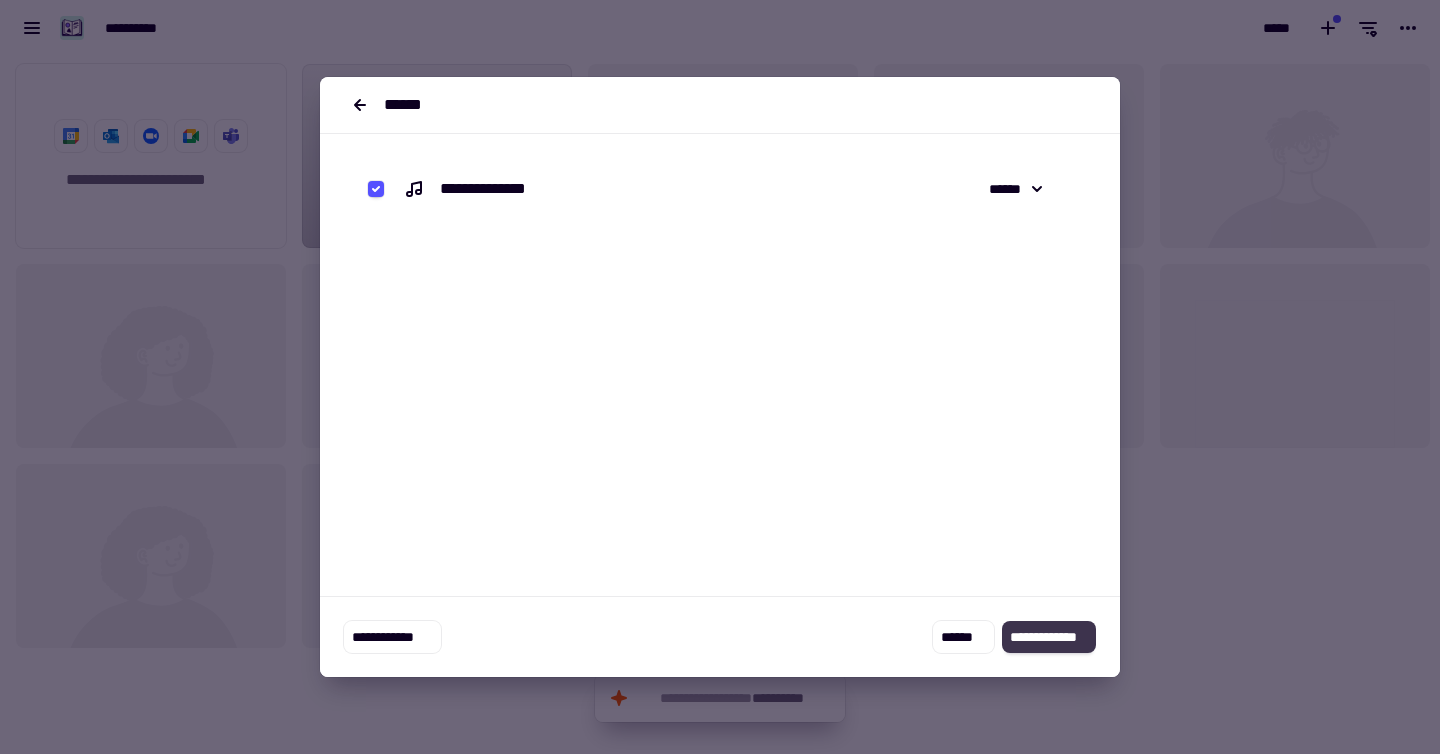 click on "**********" 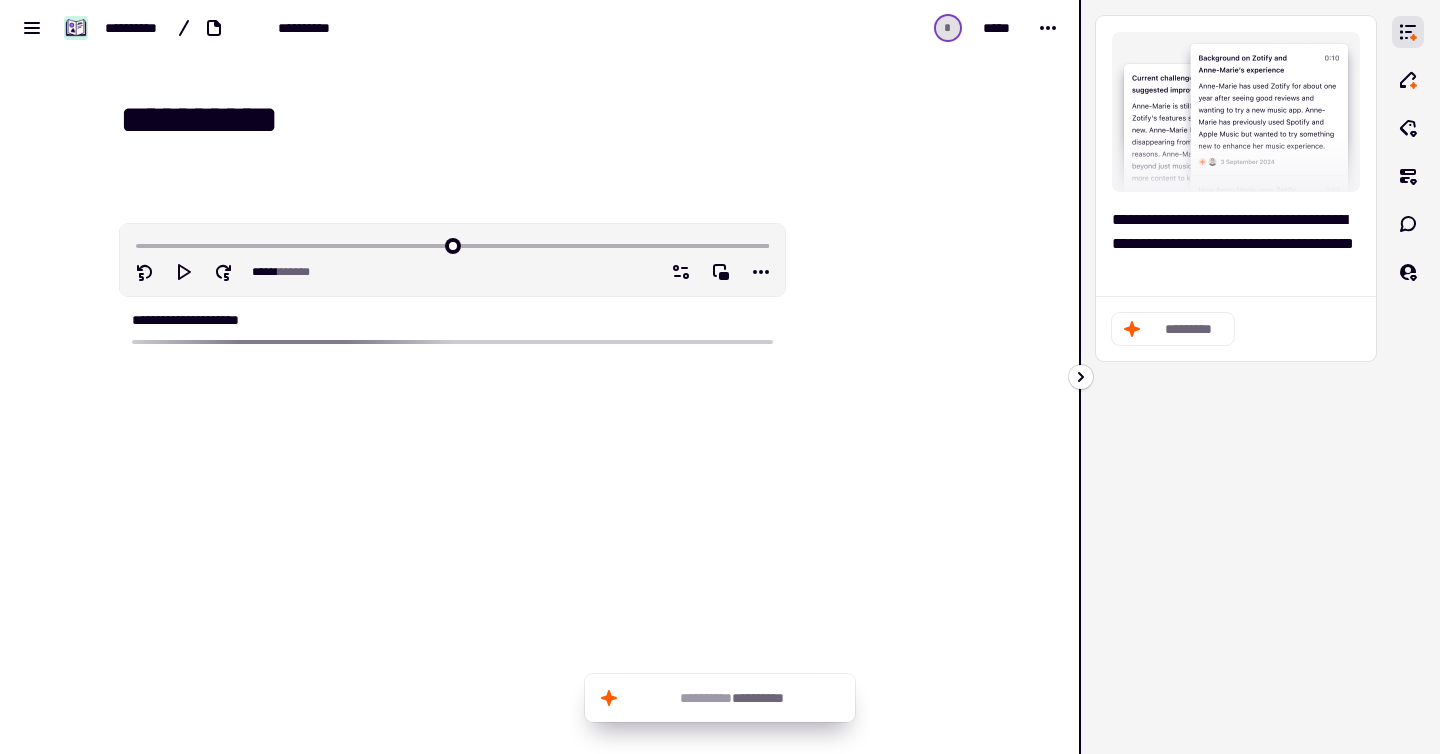 click 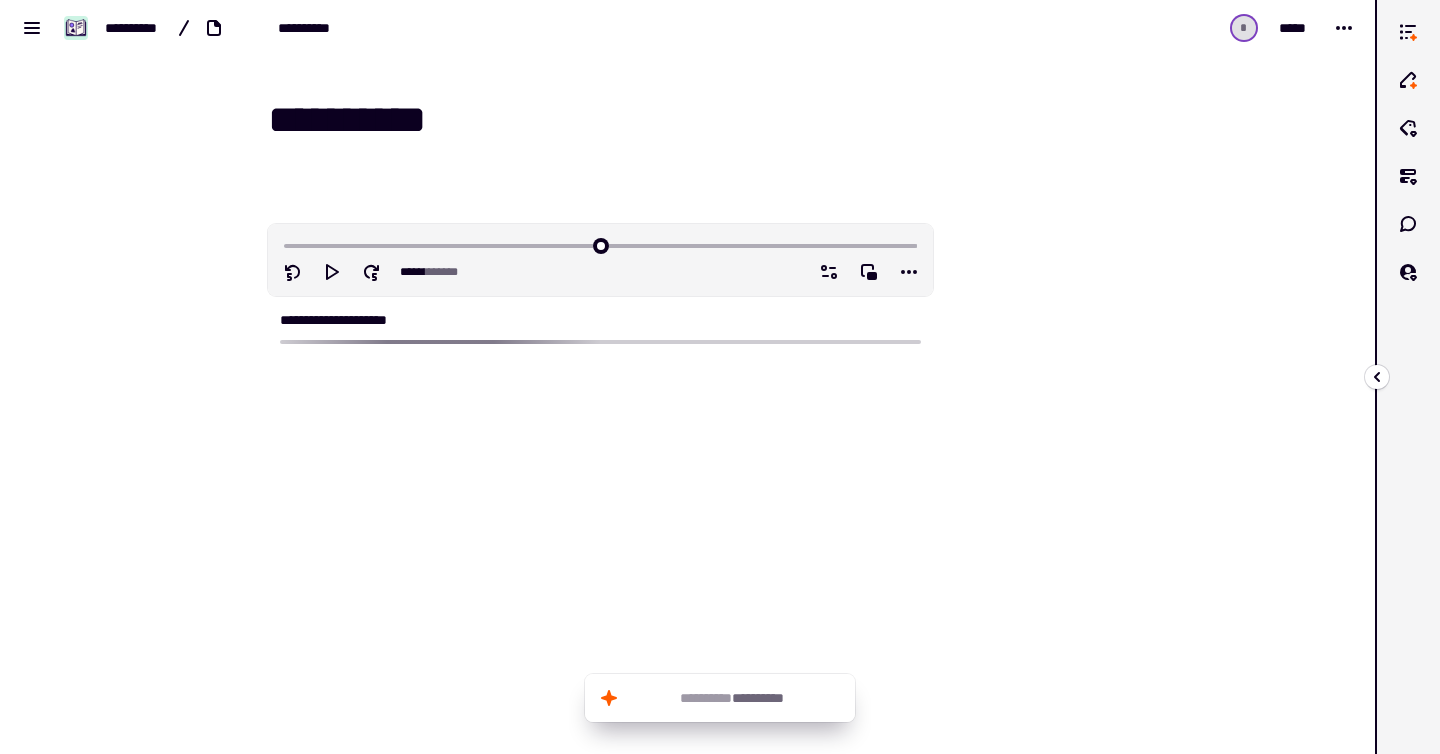click 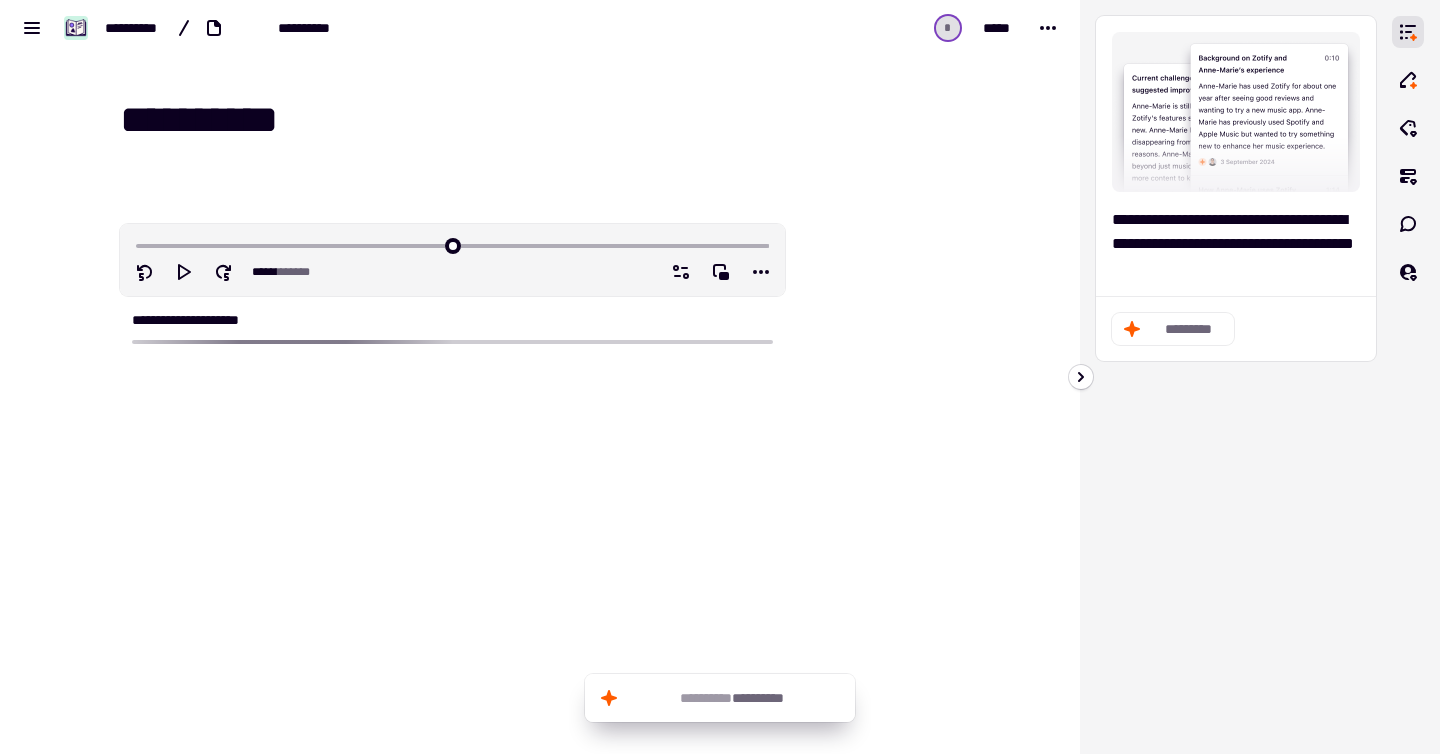 click on "**********" at bounding box center (1236, 377) 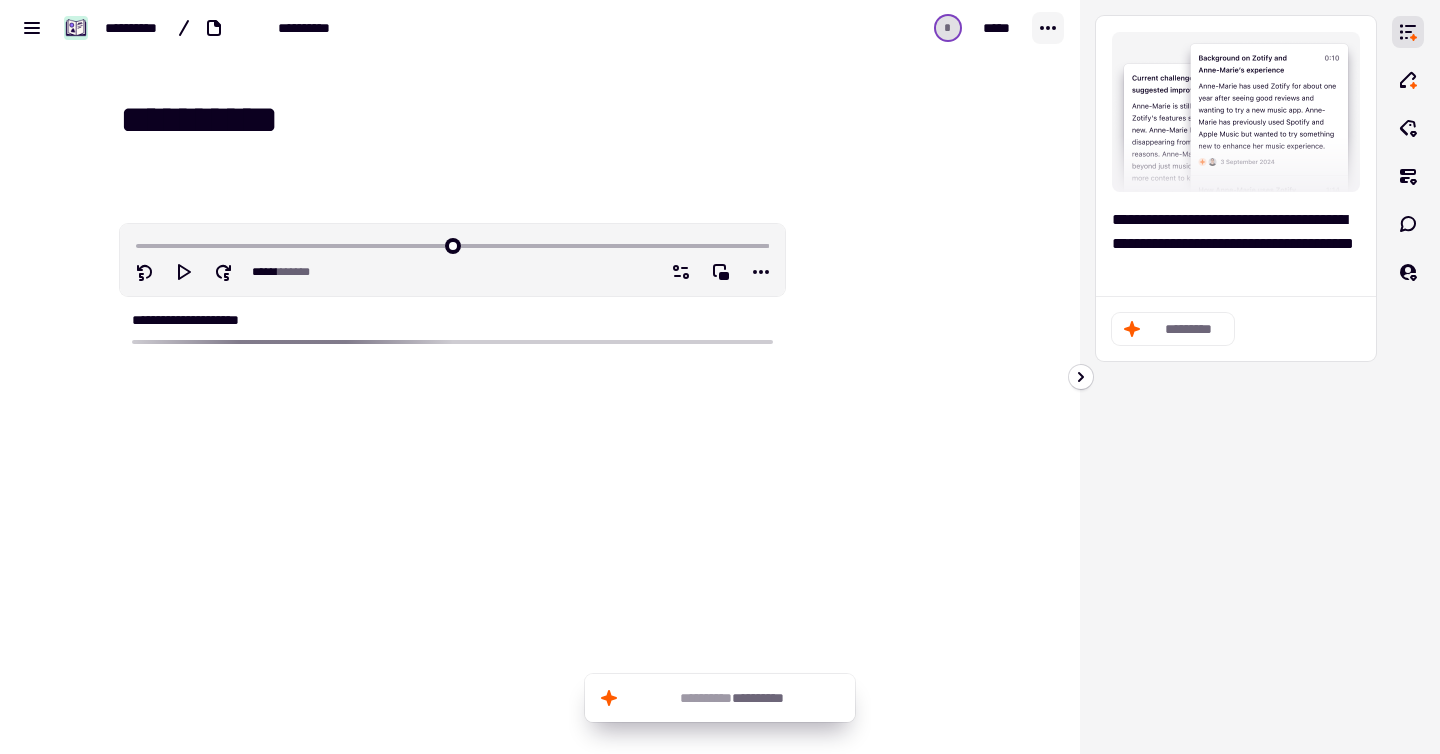 click 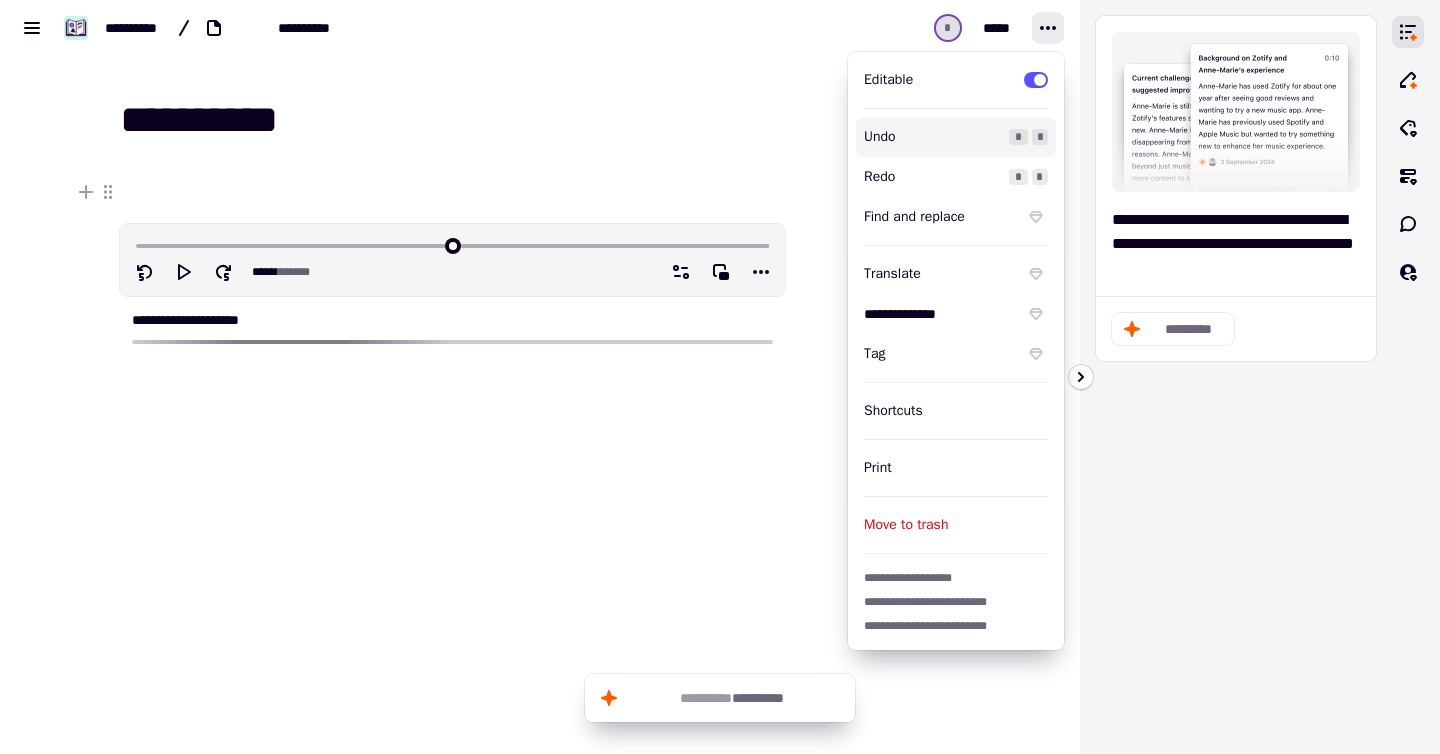 click on "**********" at bounding box center (452, 320) 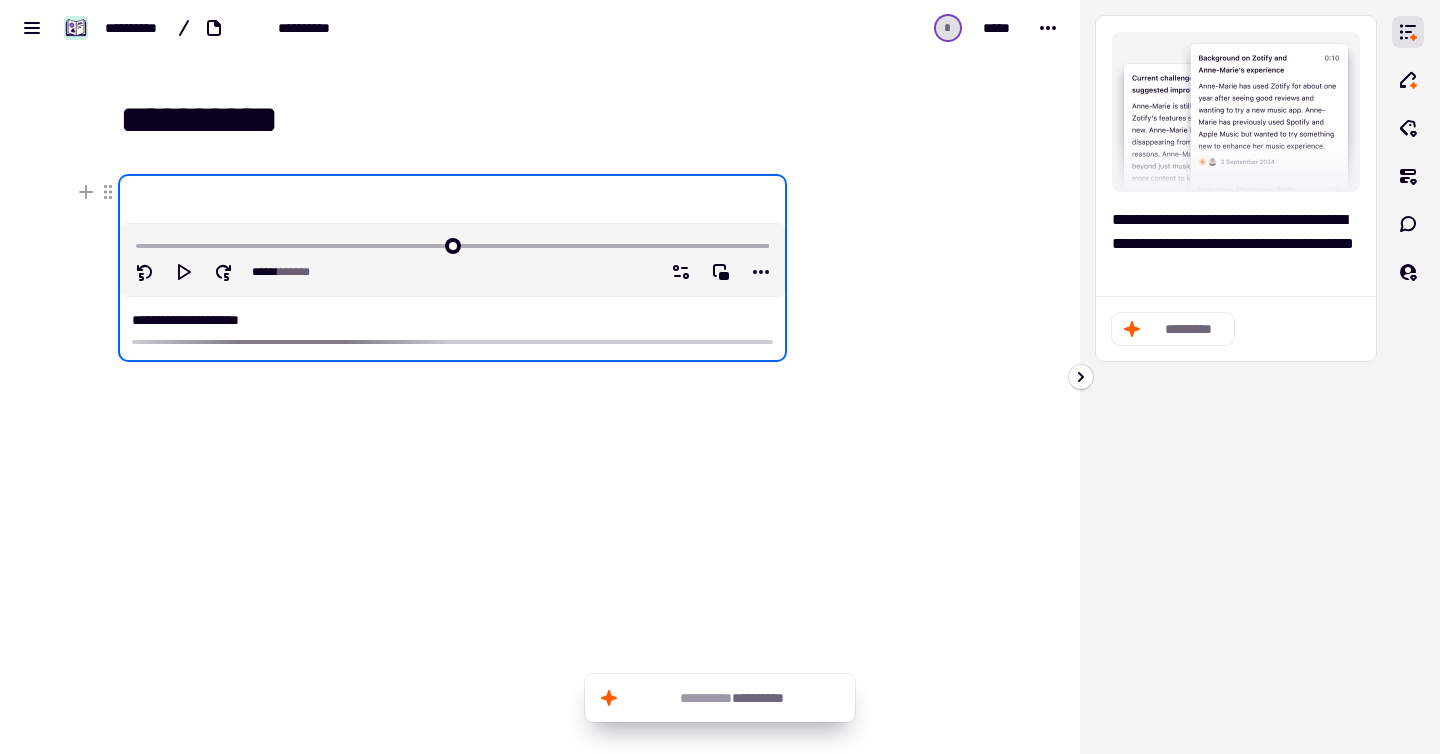 click at bounding box center (-349, 342) 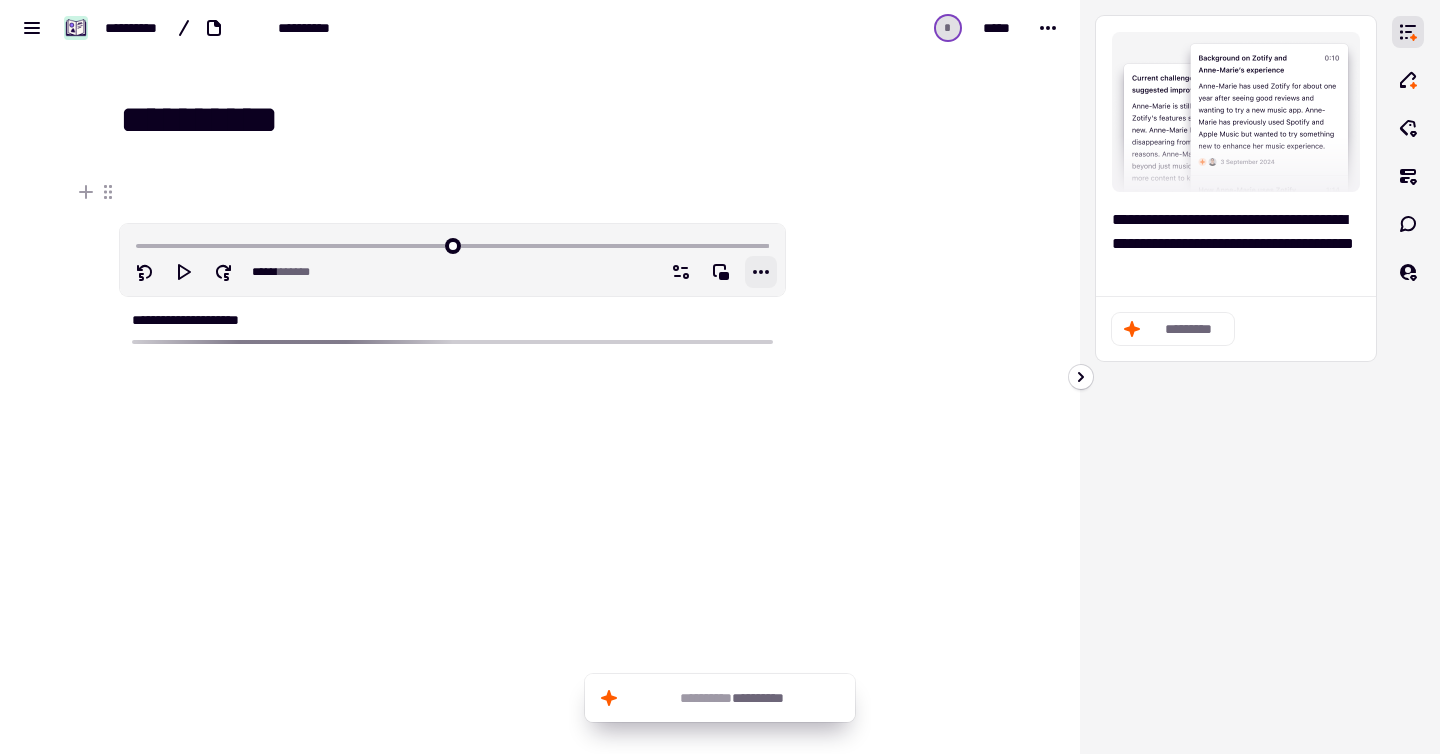 click 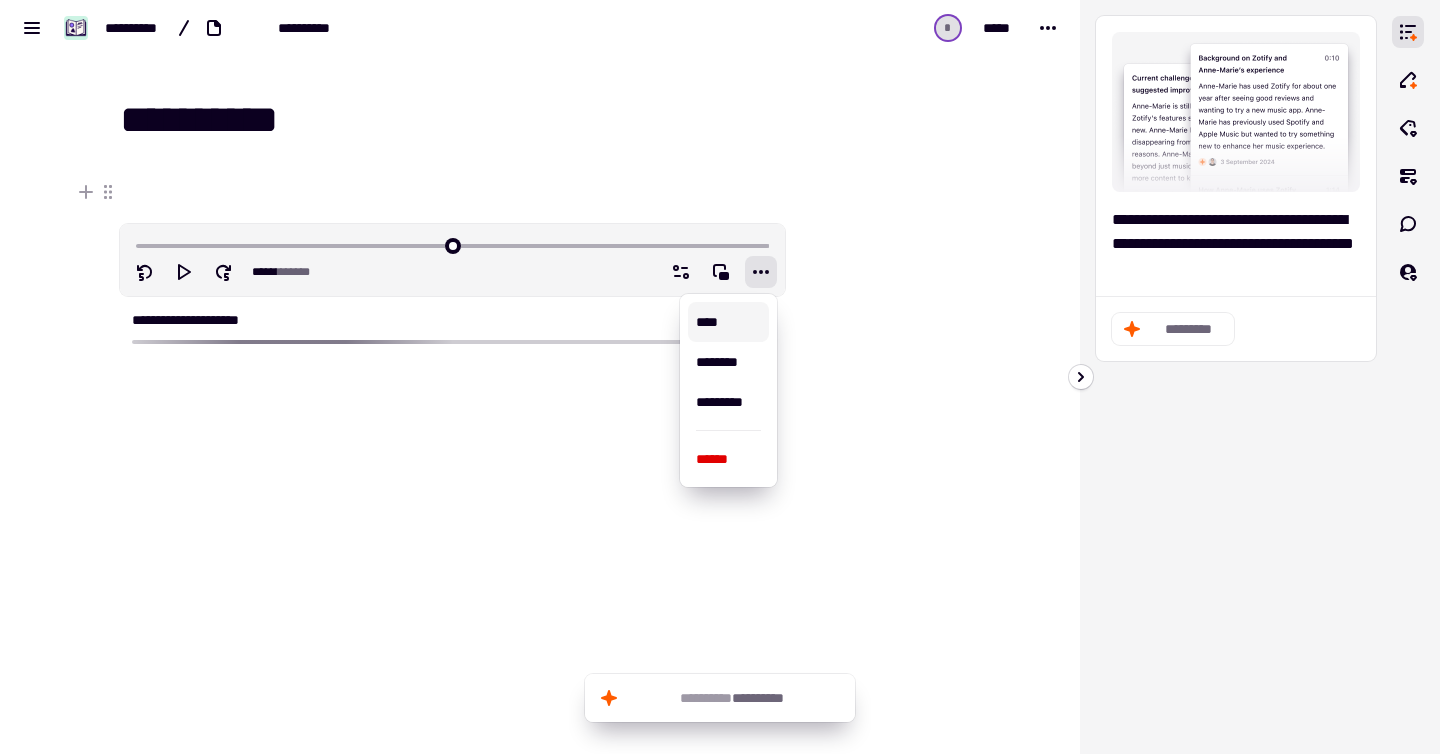click at bounding box center [886, 373] 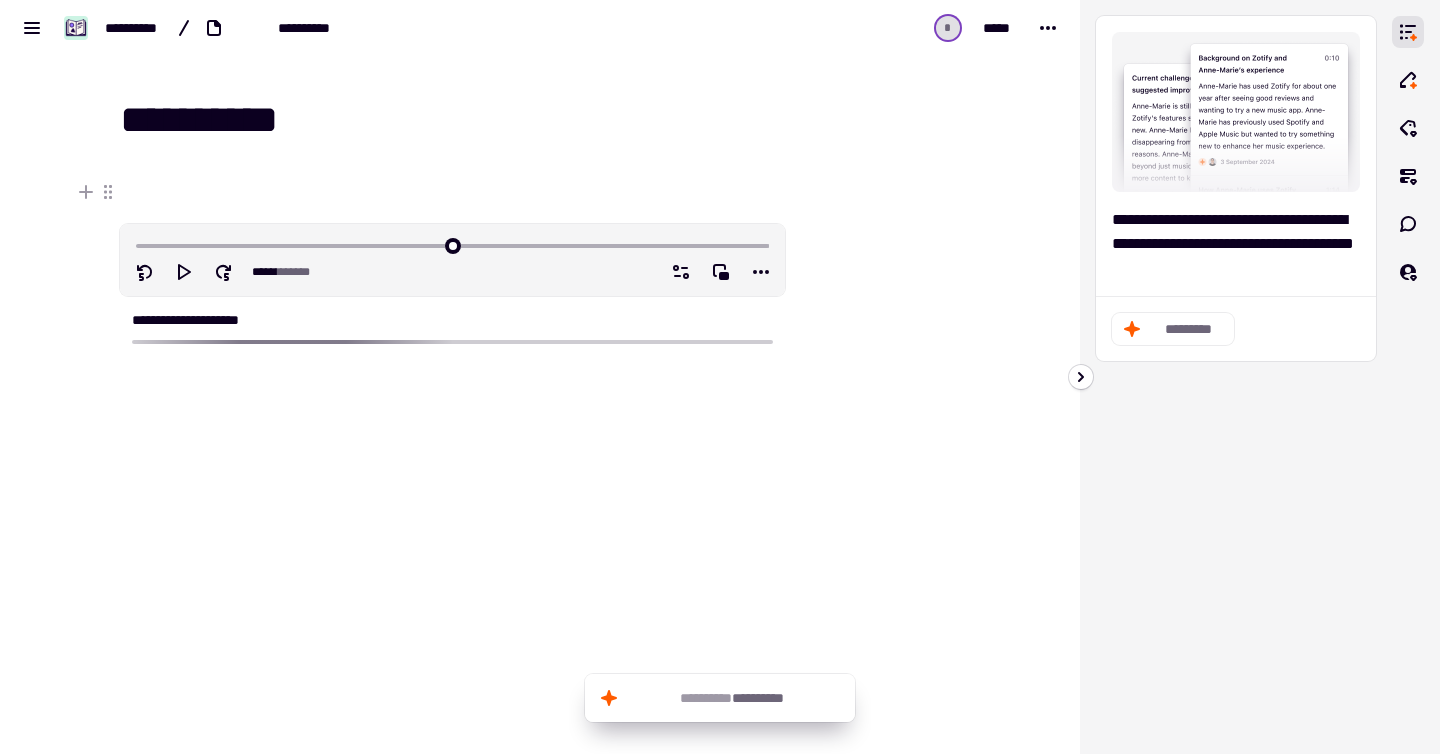 click on "**********" at bounding box center (1236, 244) 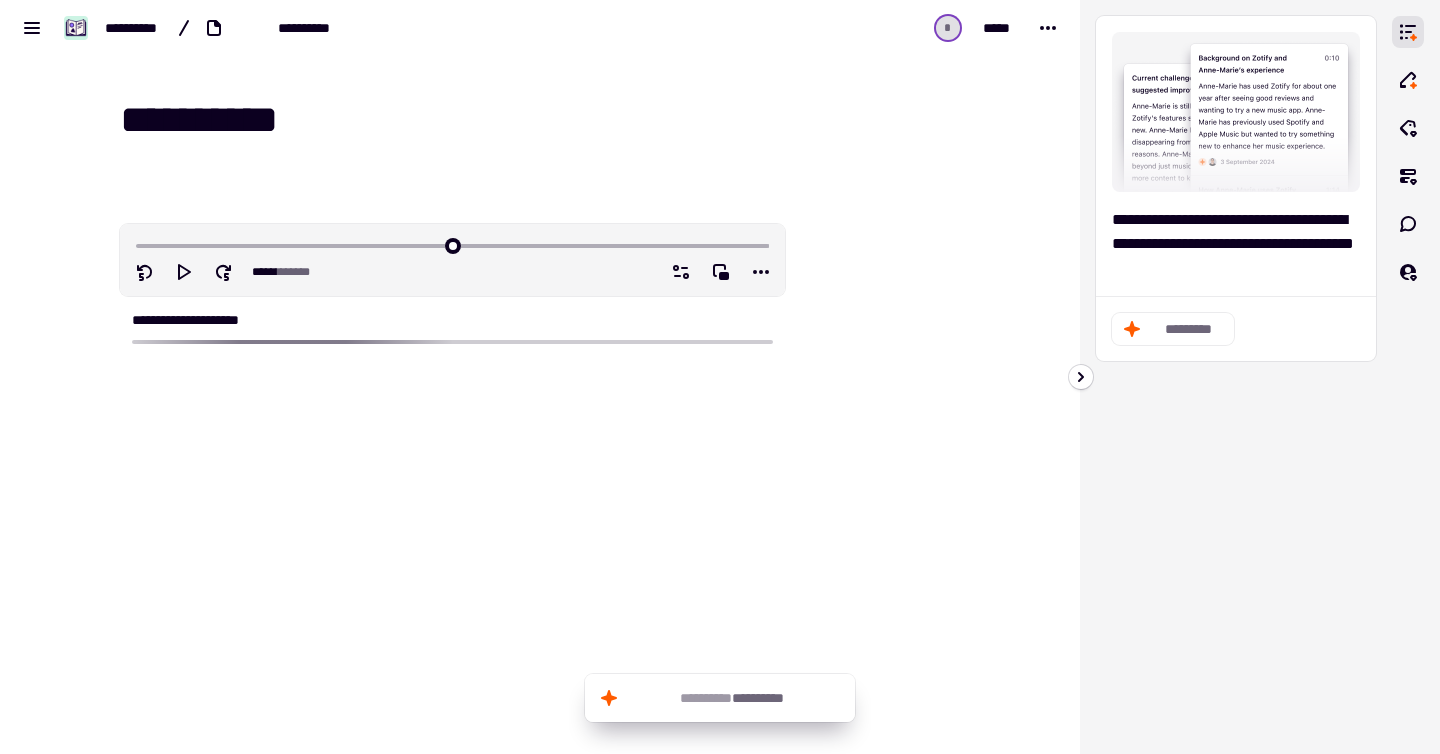 click on "**********" at bounding box center [440, 389] 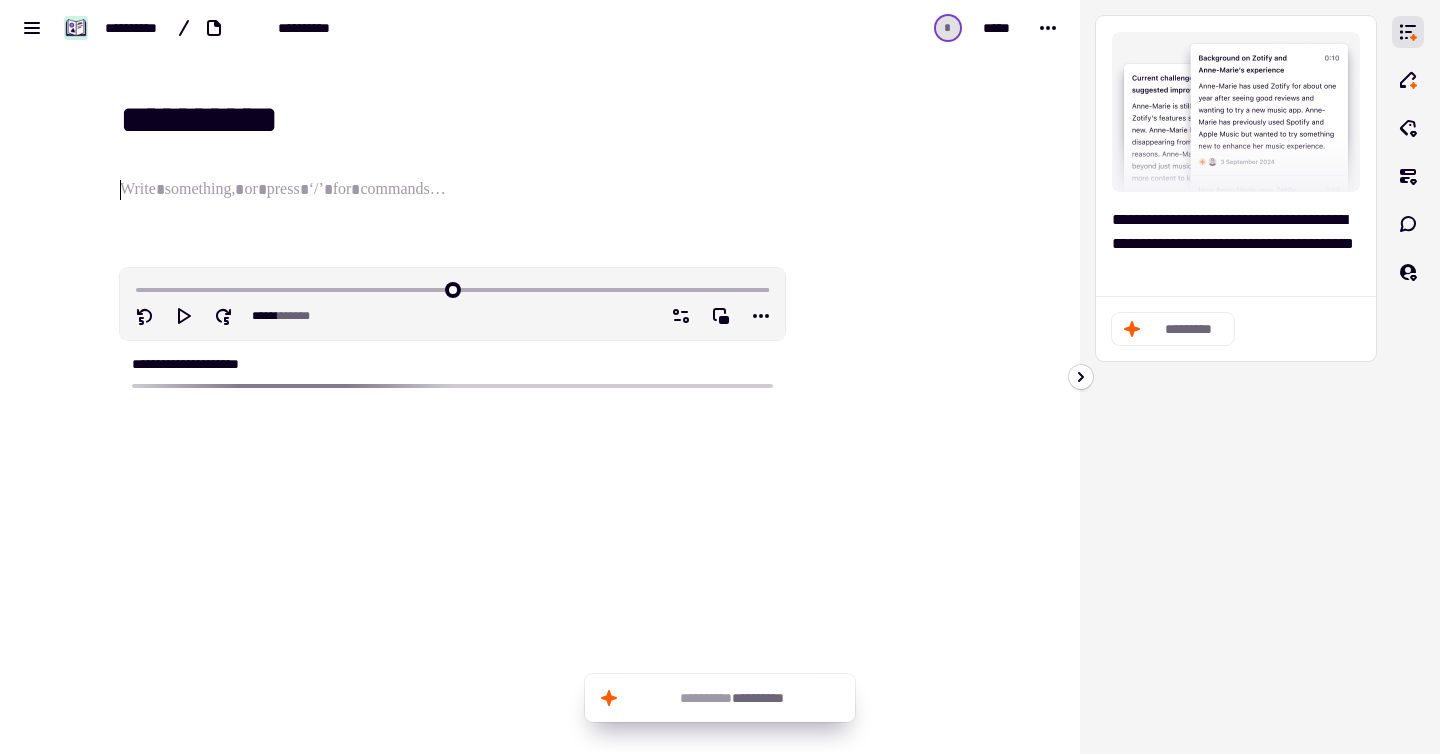 click on "*" at bounding box center (948, 28) 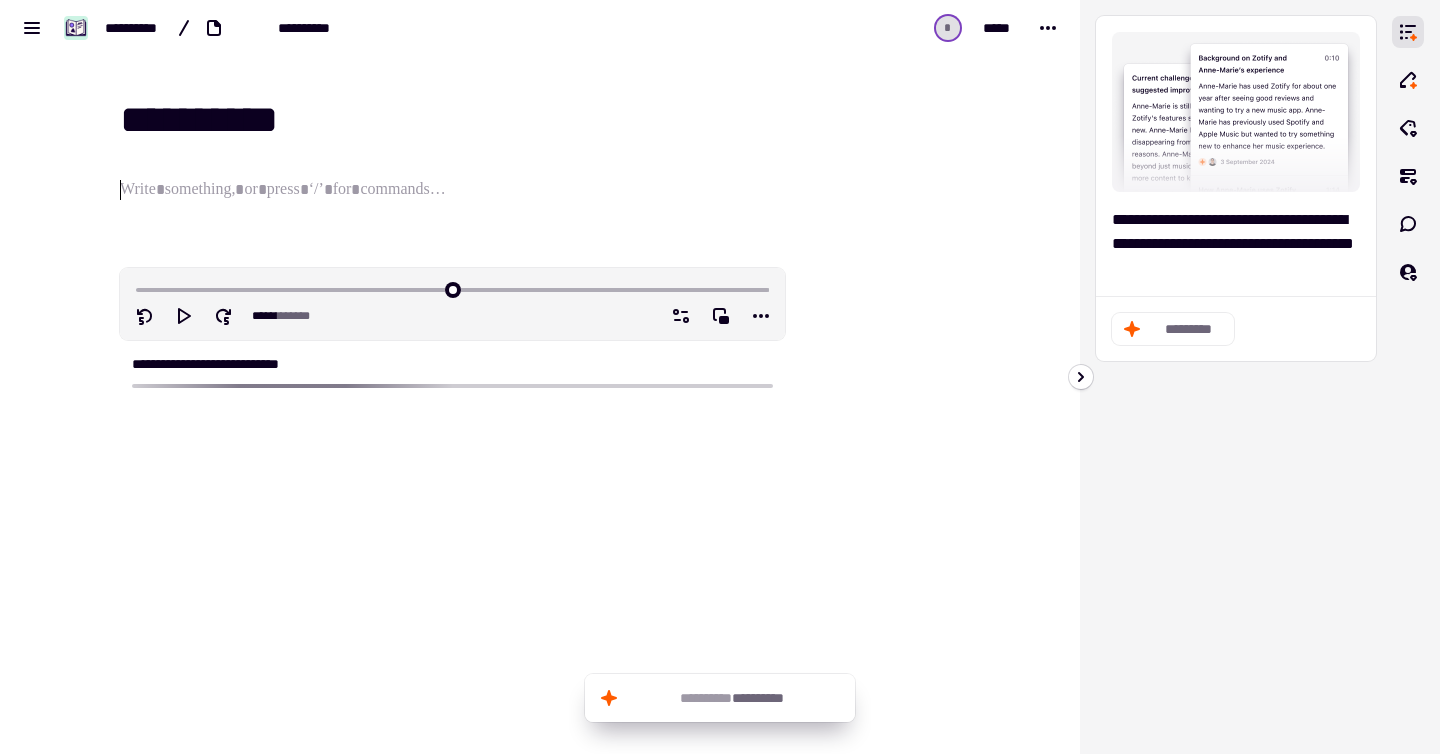 click on "**********" at bounding box center [440, 411] 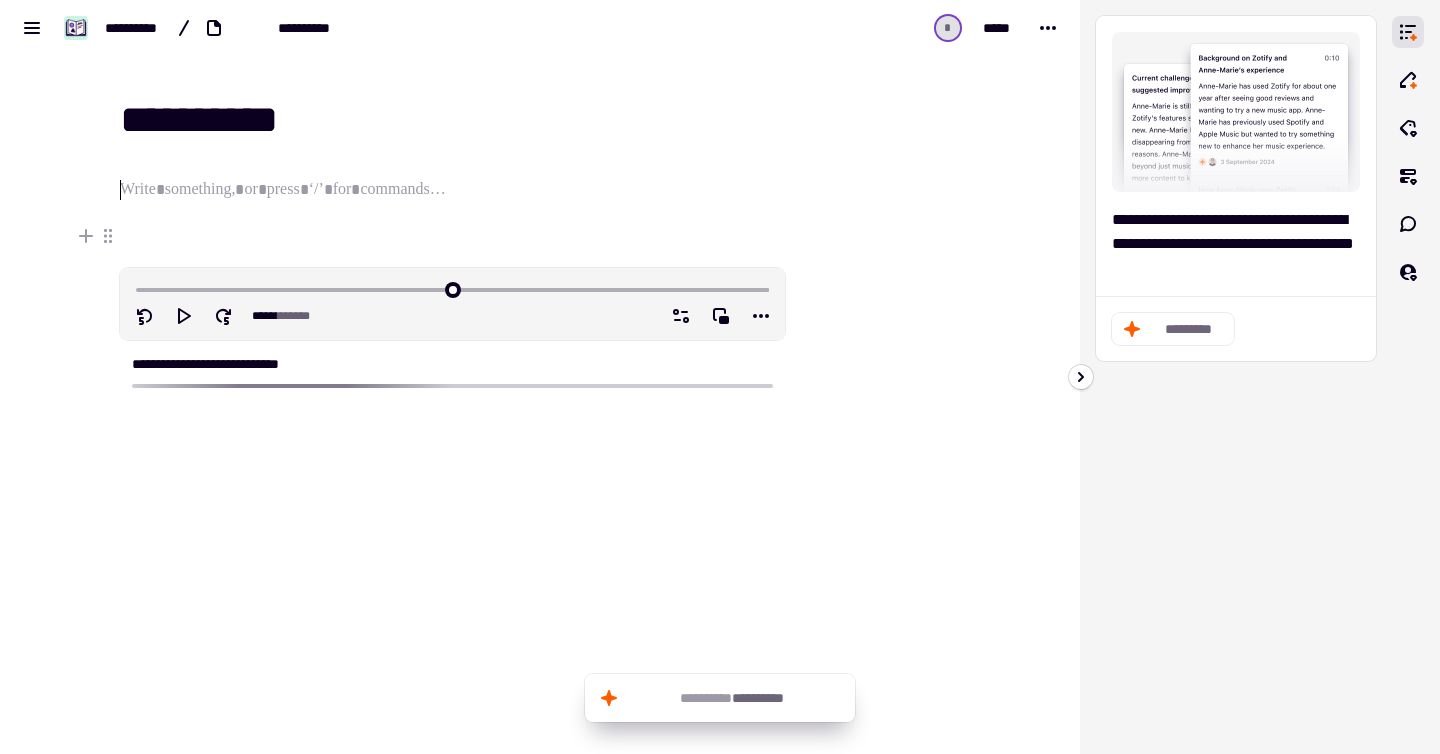 click at bounding box center [886, 395] 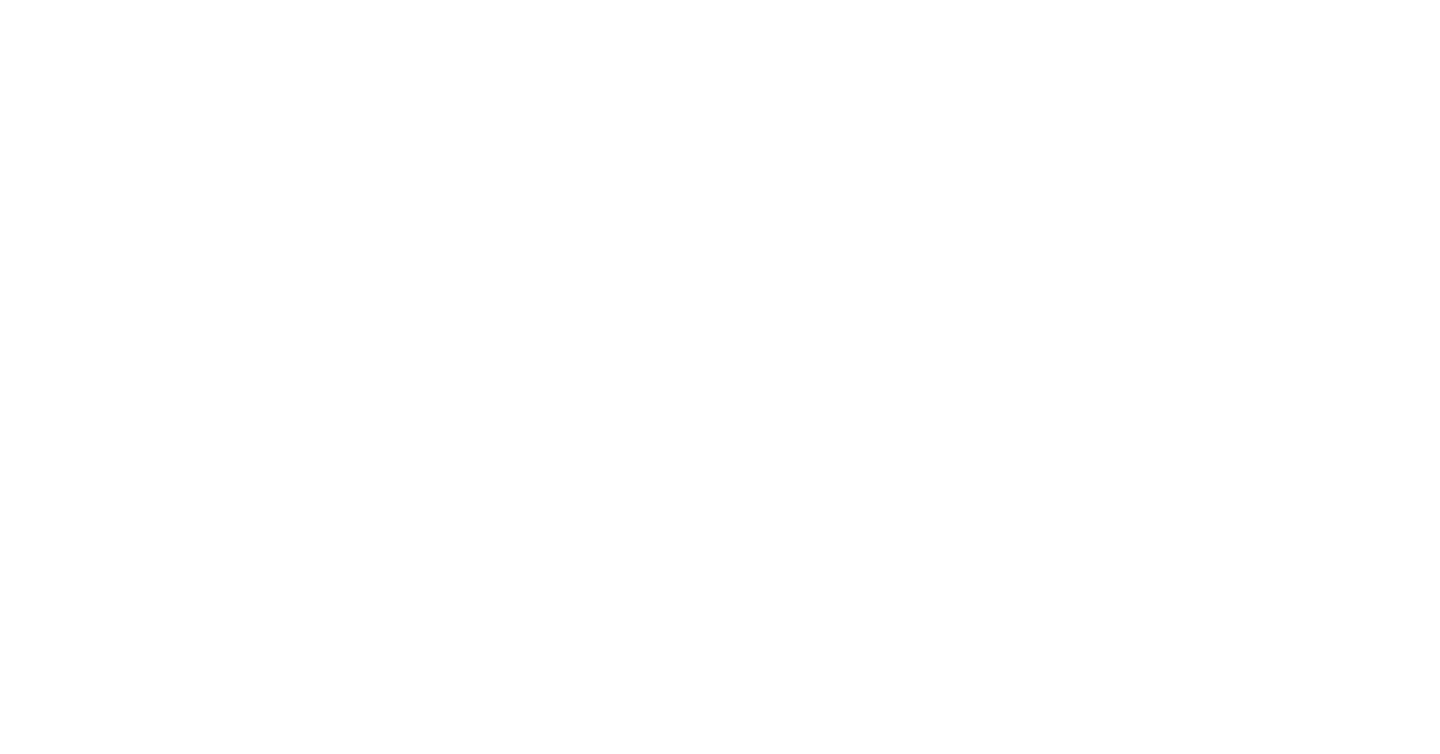 scroll, scrollTop: 0, scrollLeft: 0, axis: both 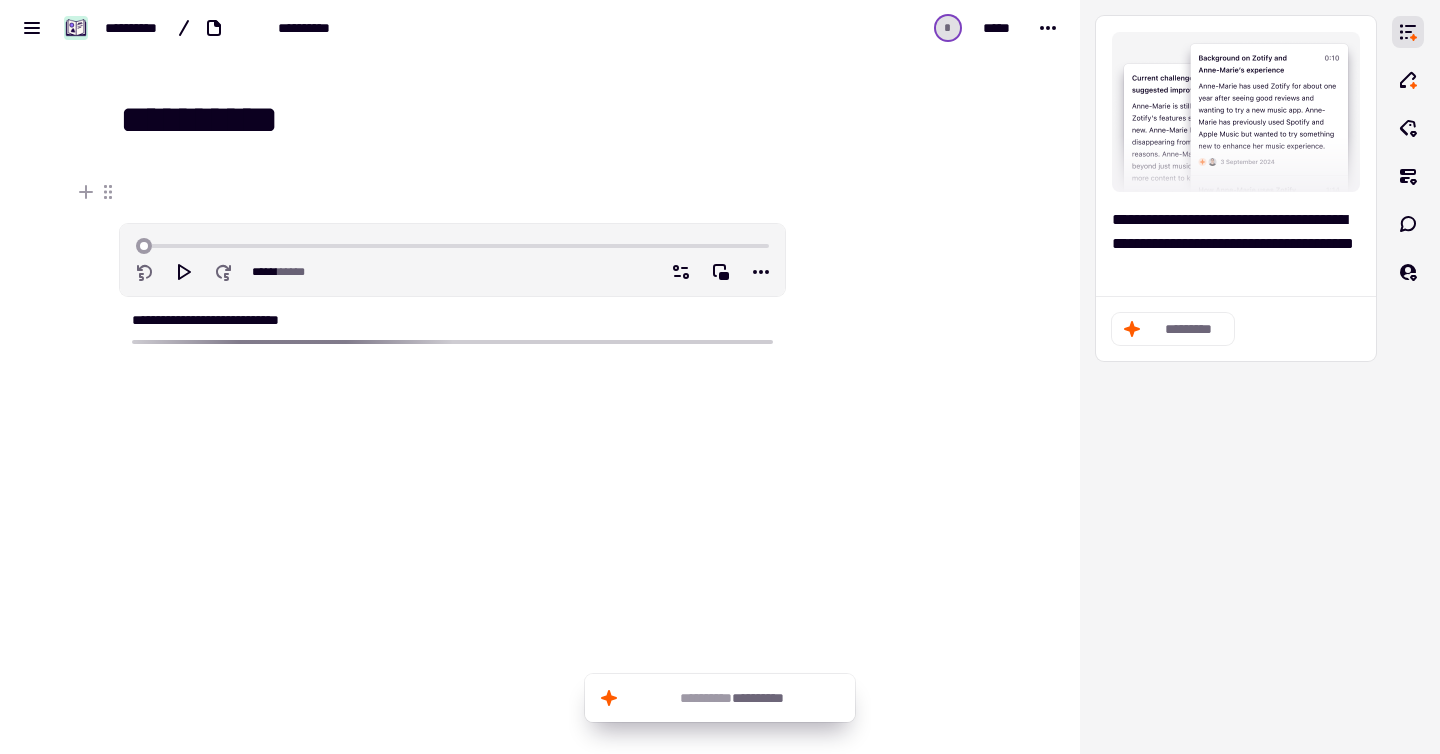 click at bounding box center (886, 373) 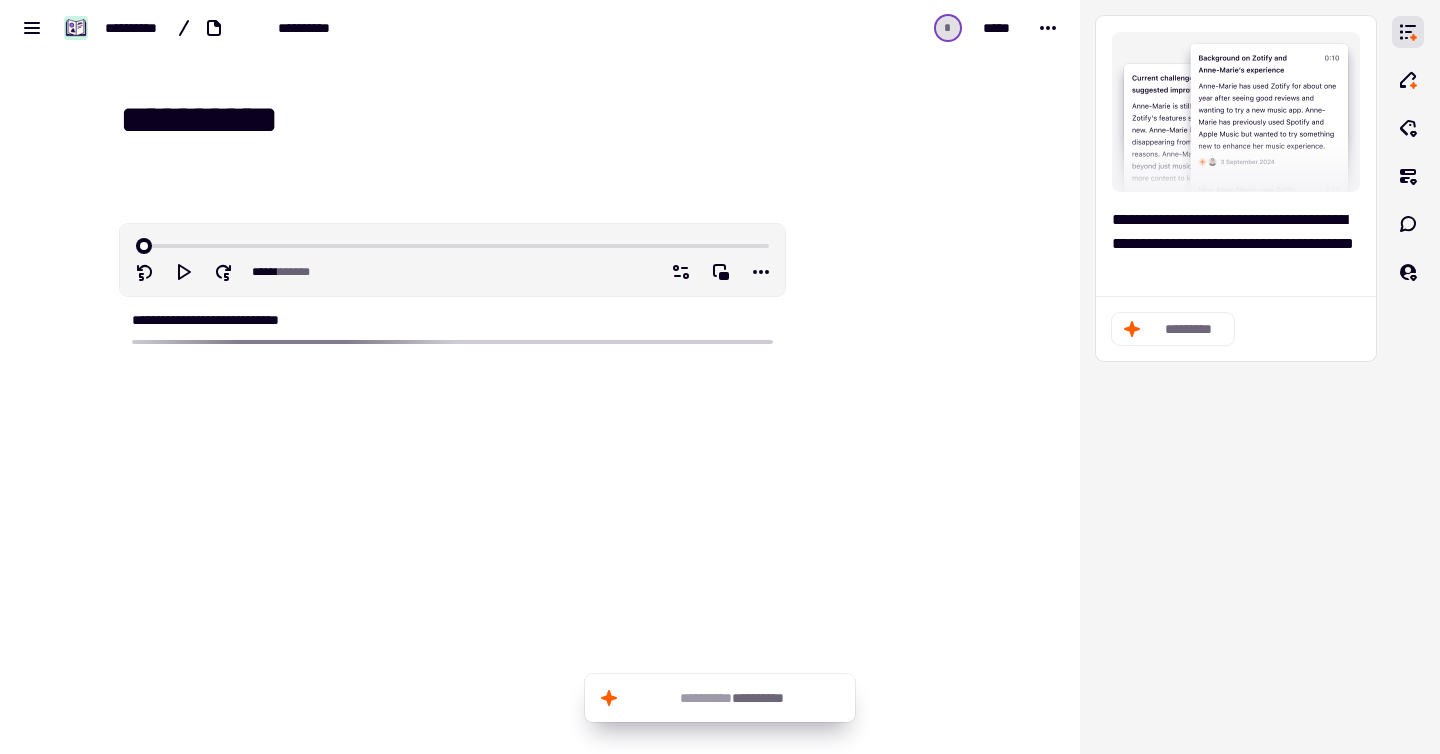 click at bounding box center [886, 373] 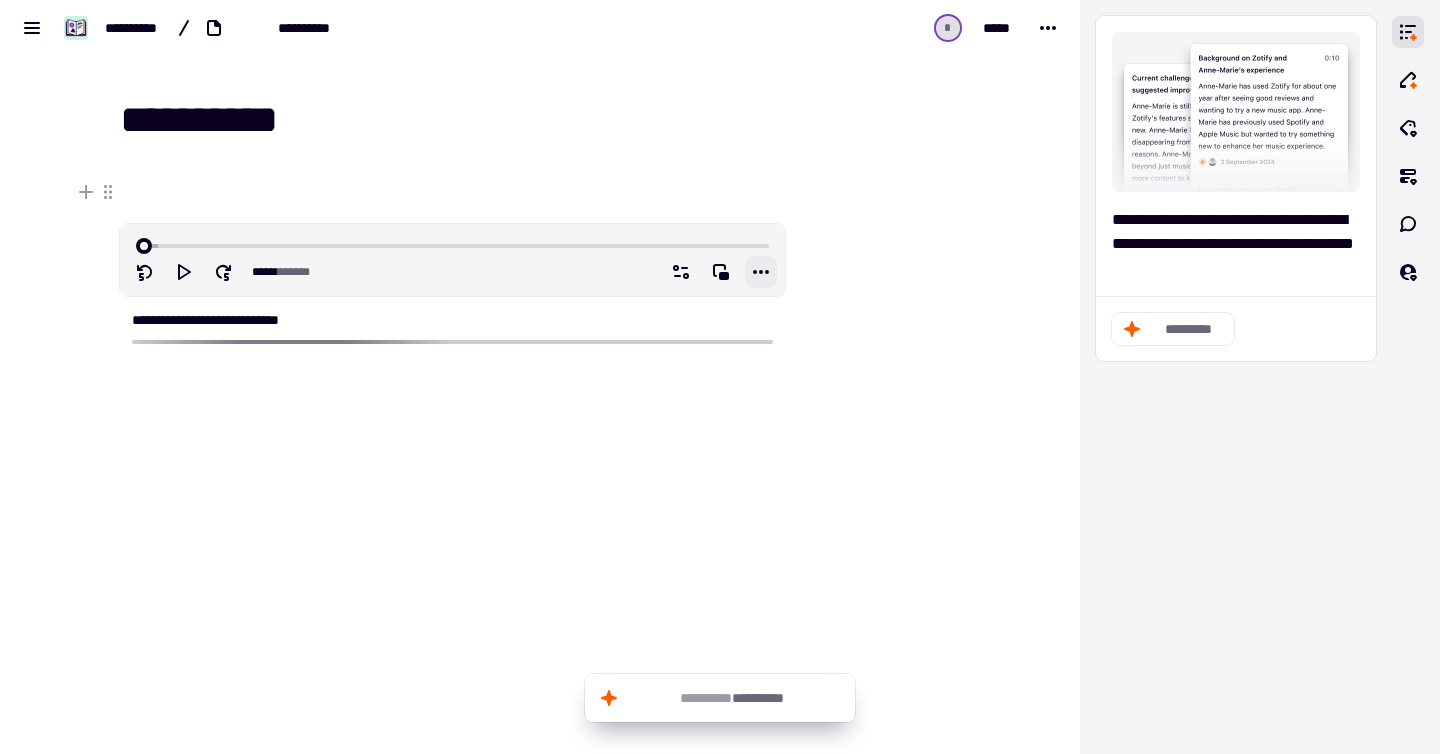 click 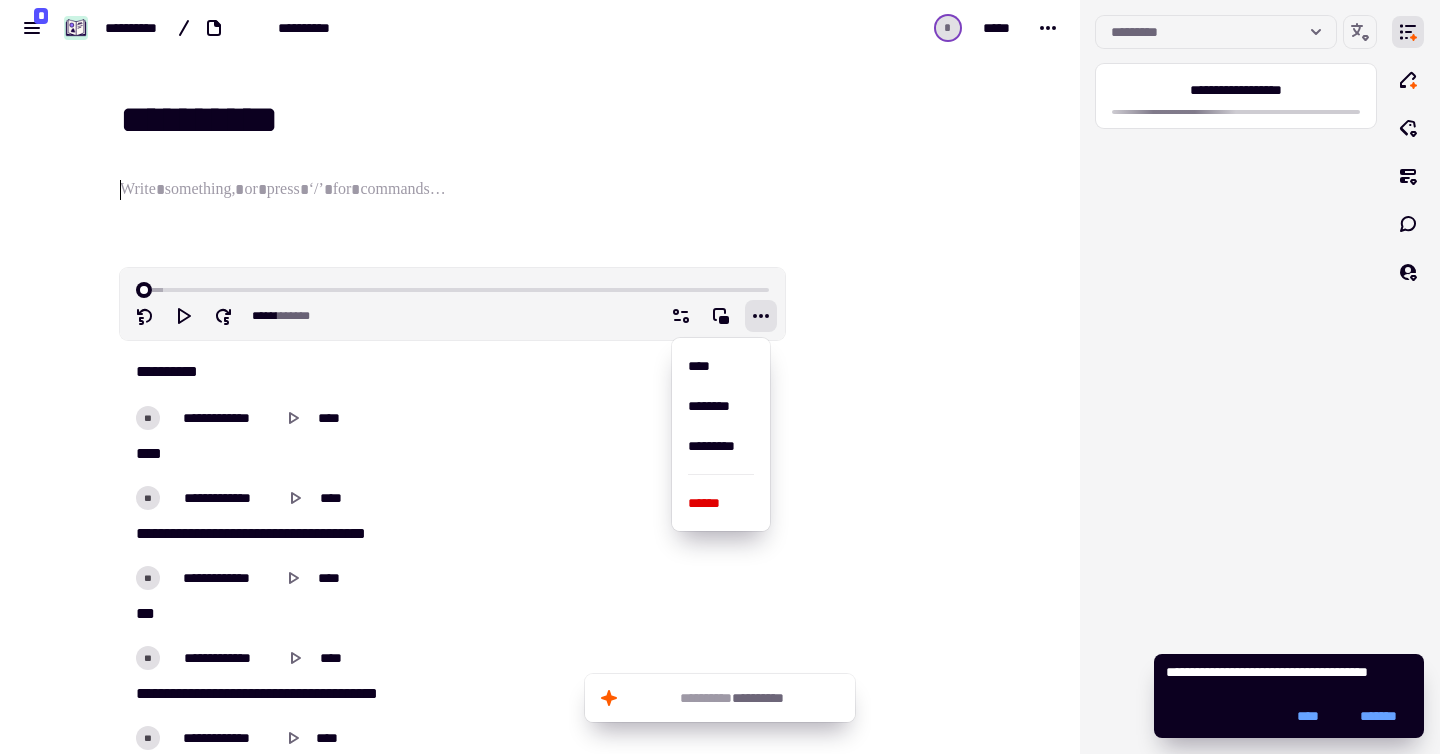 click at bounding box center (886, 4691) 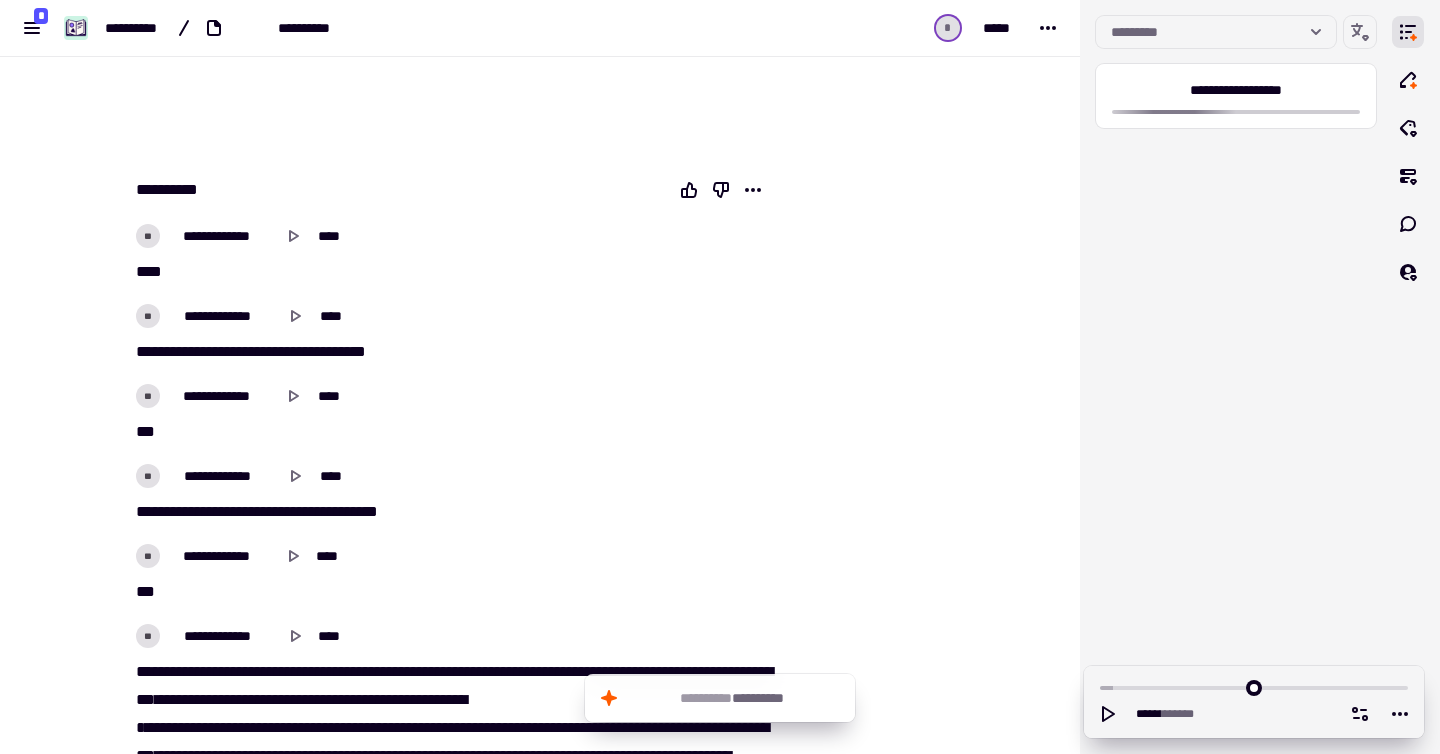 scroll, scrollTop: 0, scrollLeft: 0, axis: both 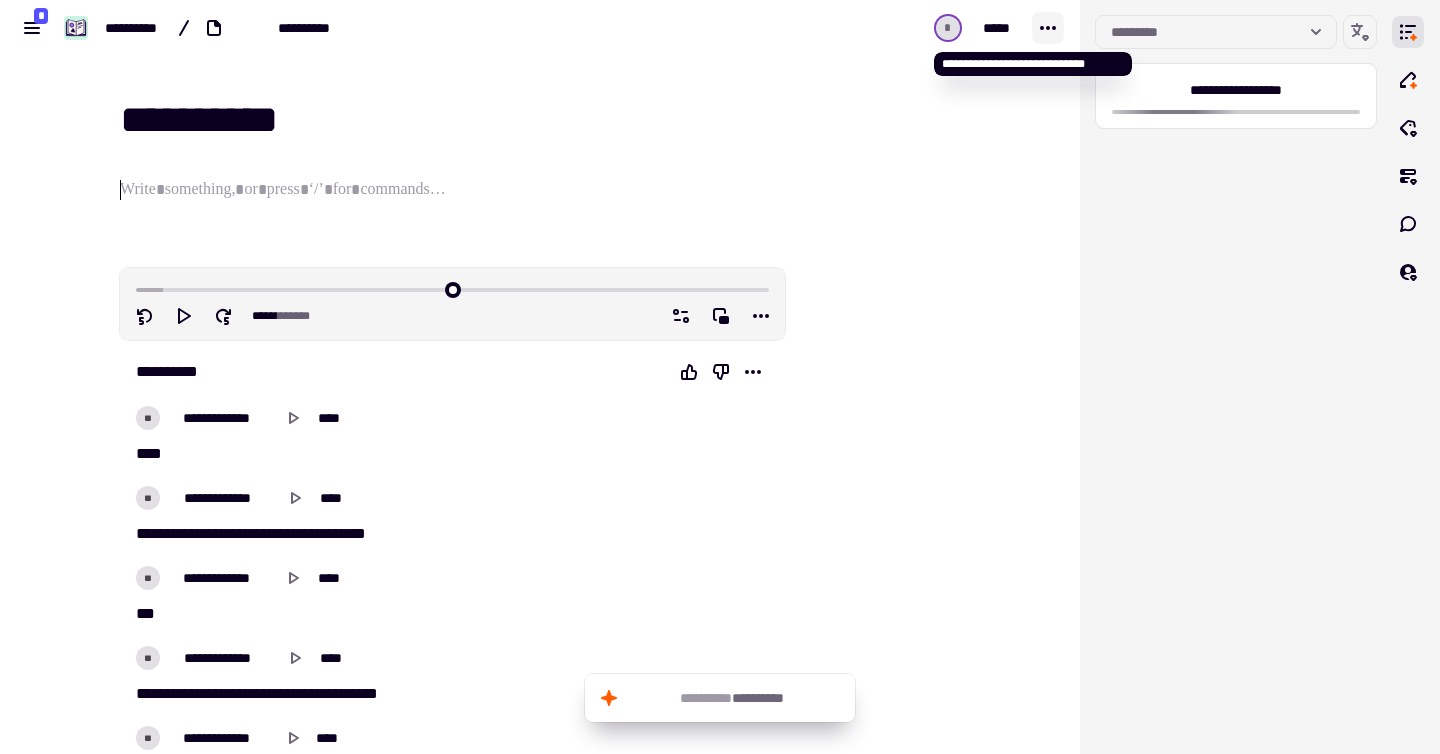 click 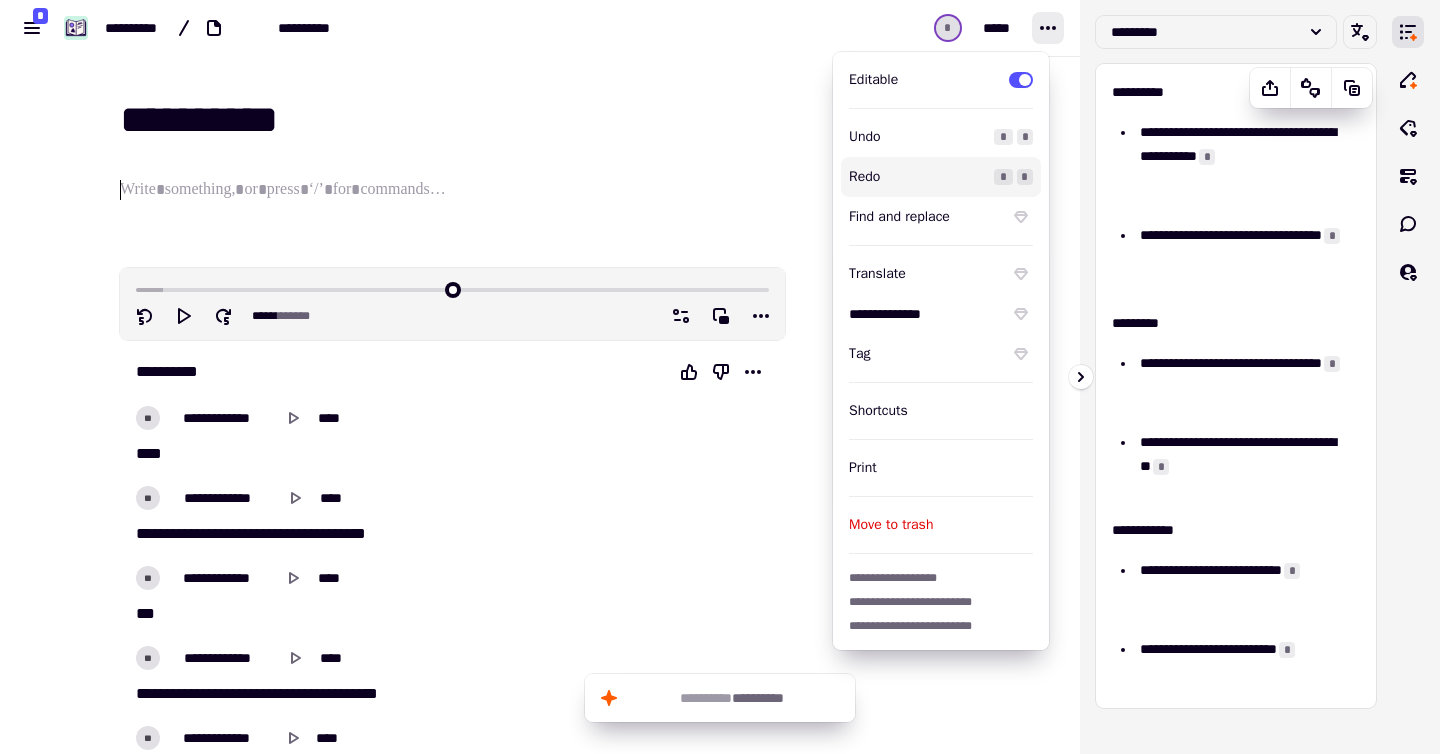click on "**********" at bounding box center [1236, 207] 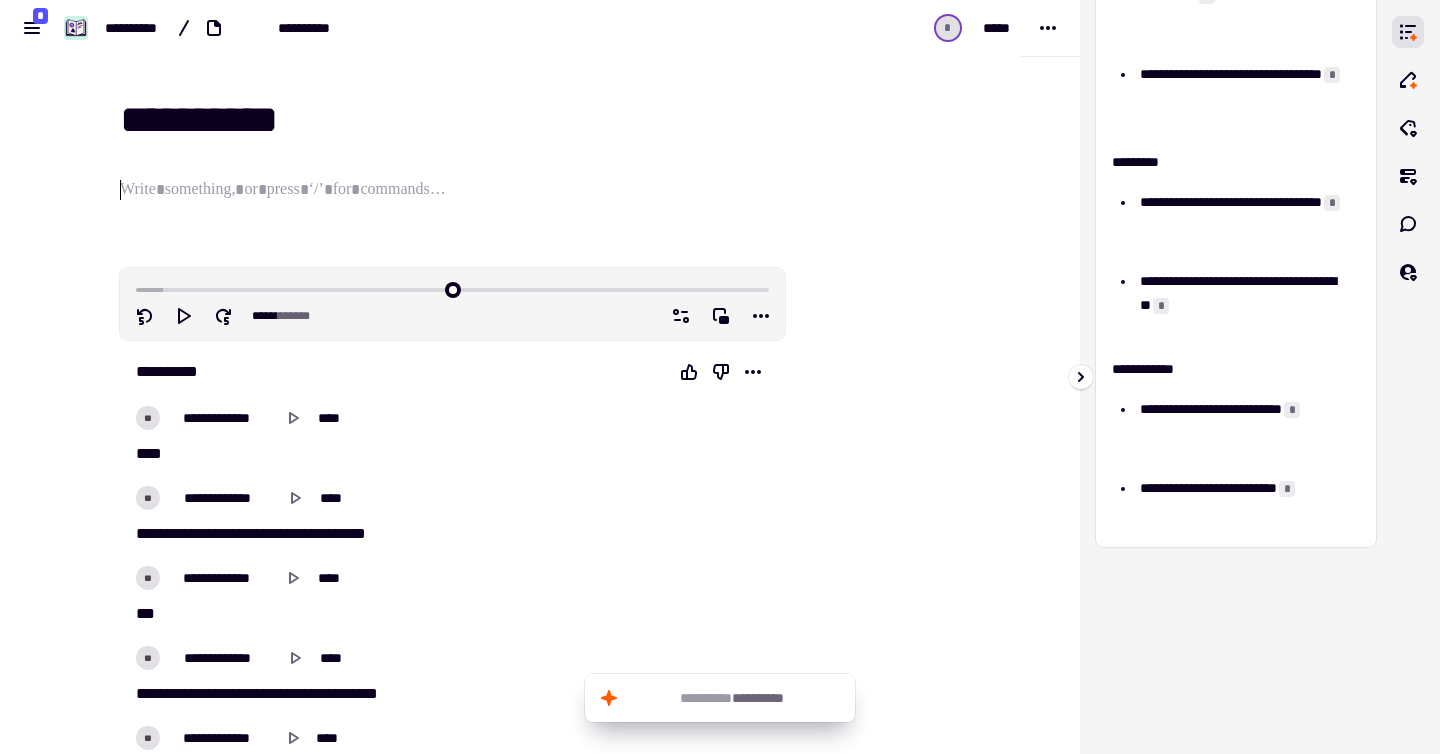 scroll, scrollTop: 0, scrollLeft: 0, axis: both 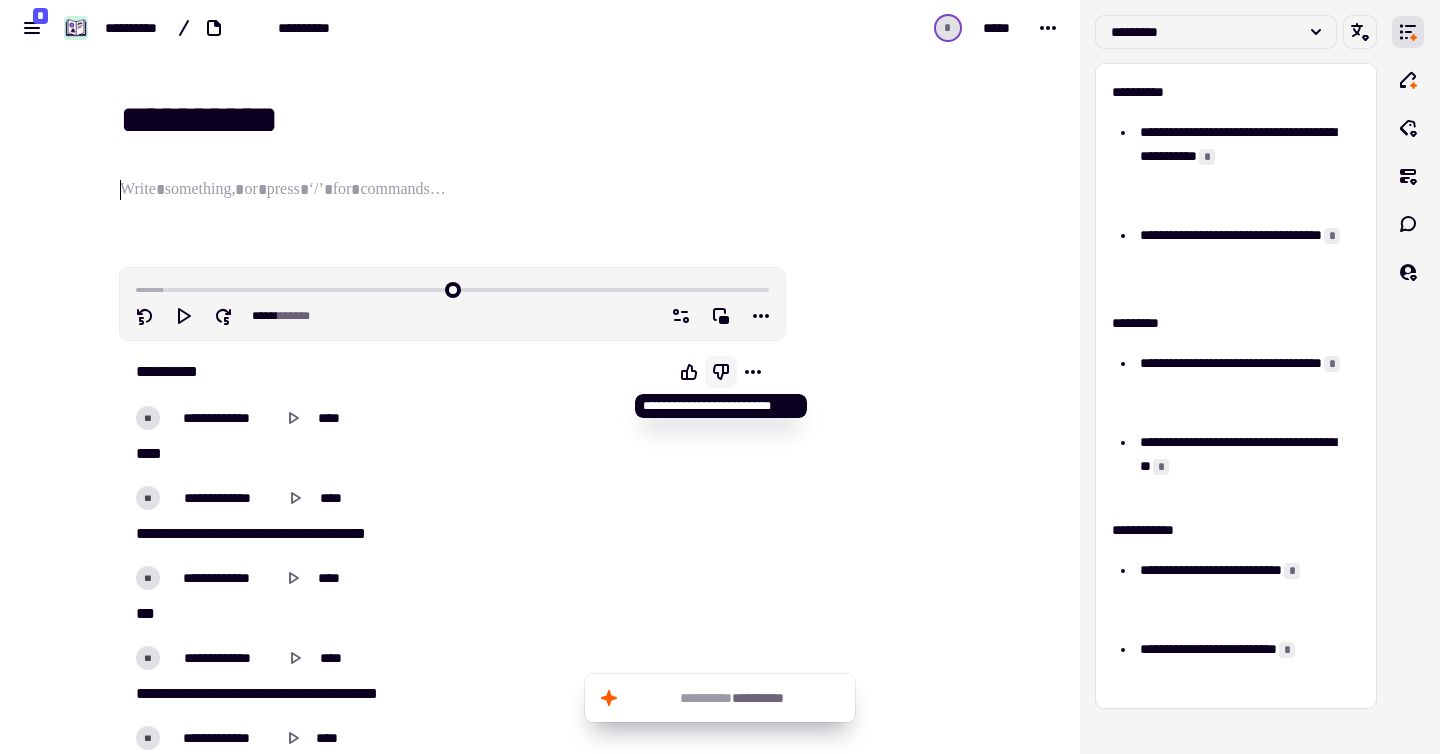 click 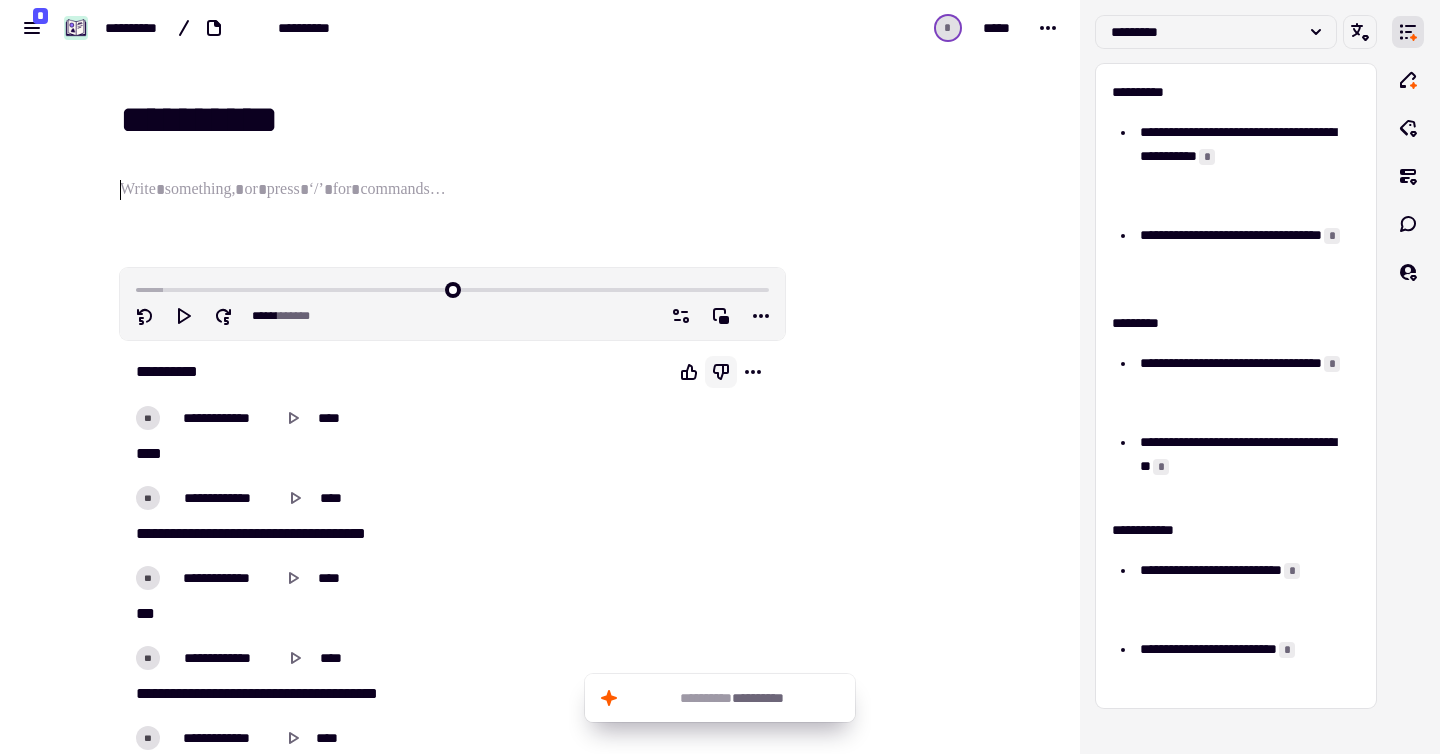 click 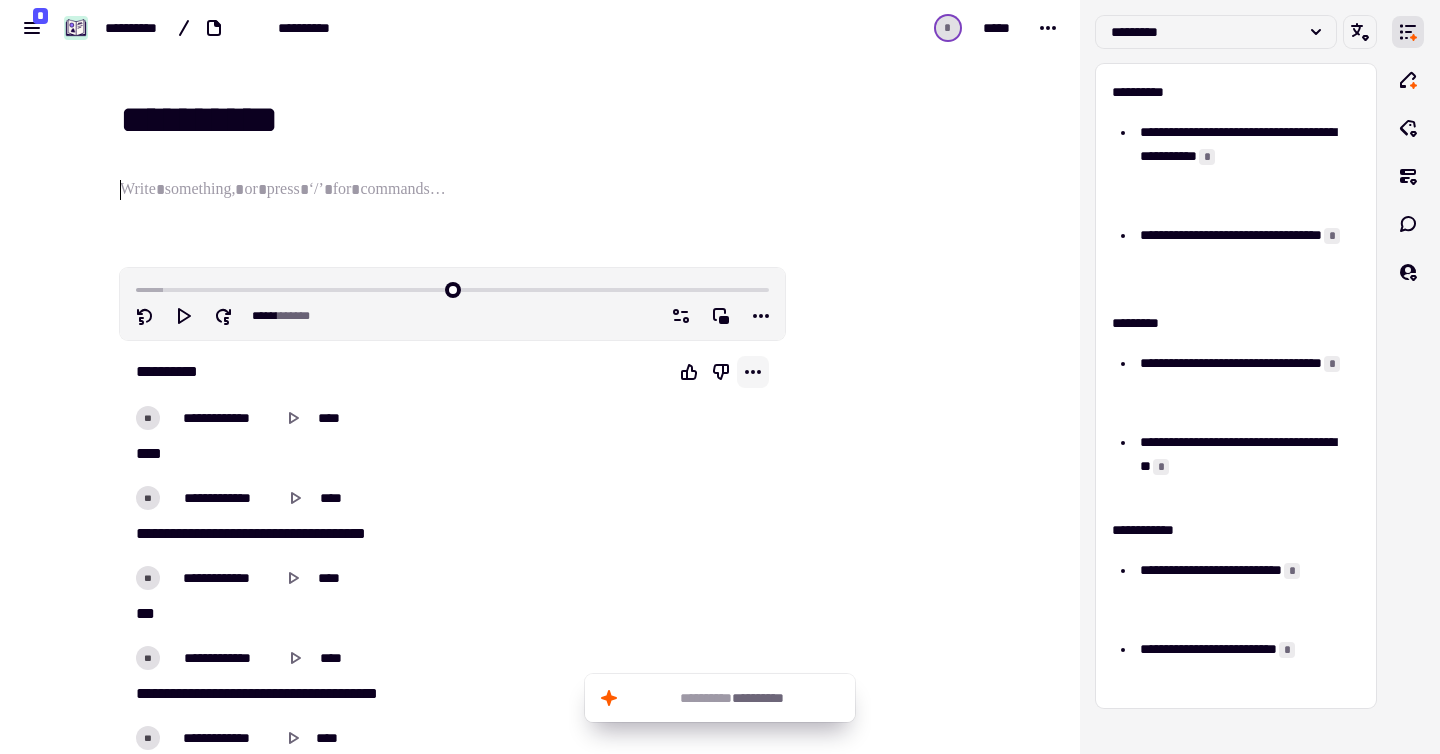 click 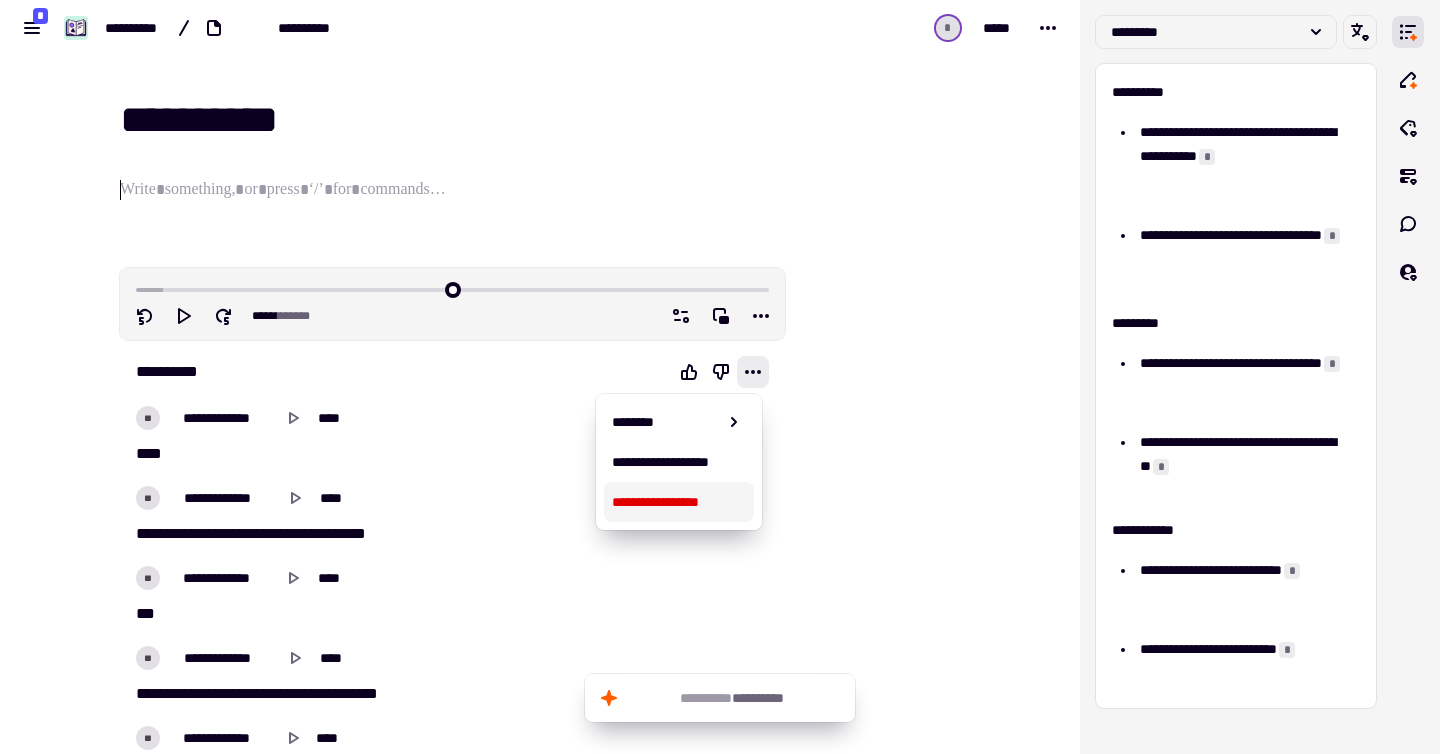 click on "**********" at bounding box center (679, 502) 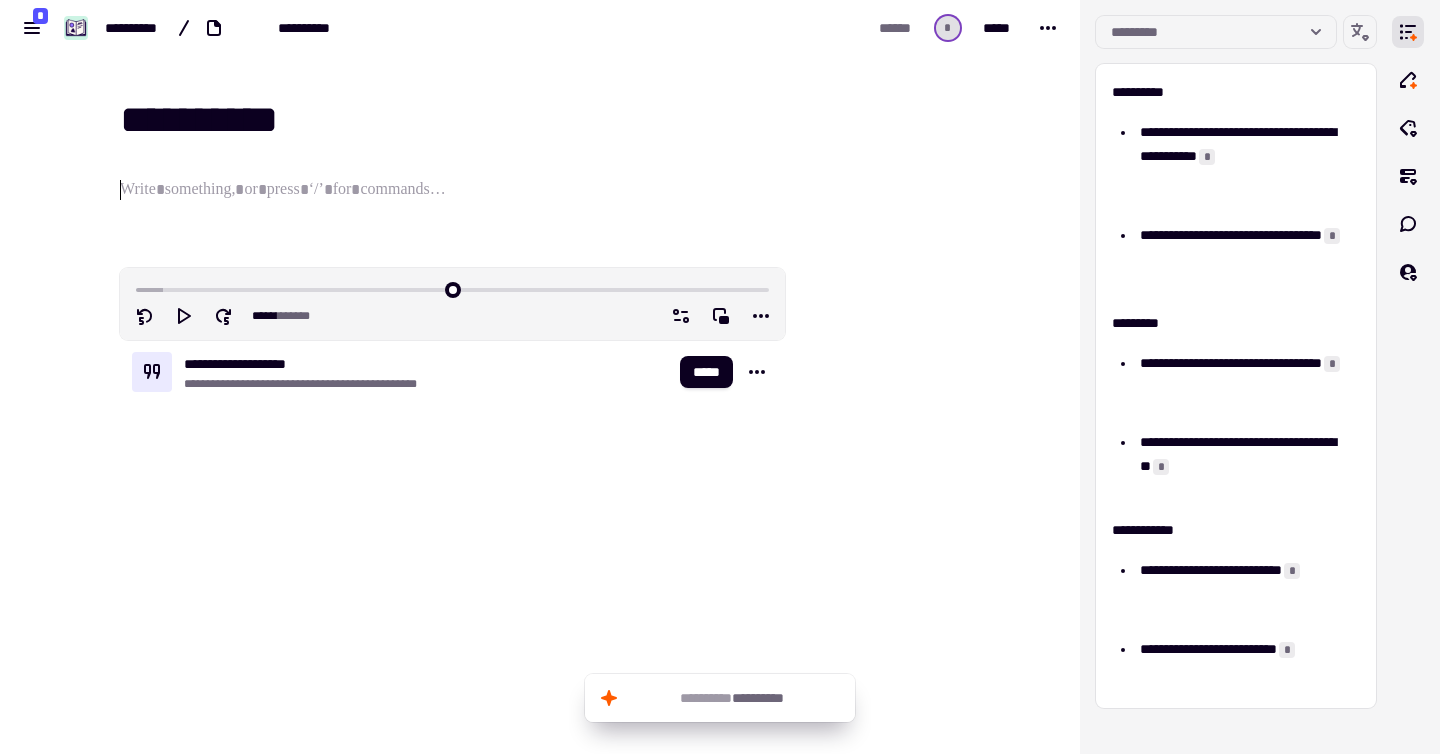 click at bounding box center (886, 395) 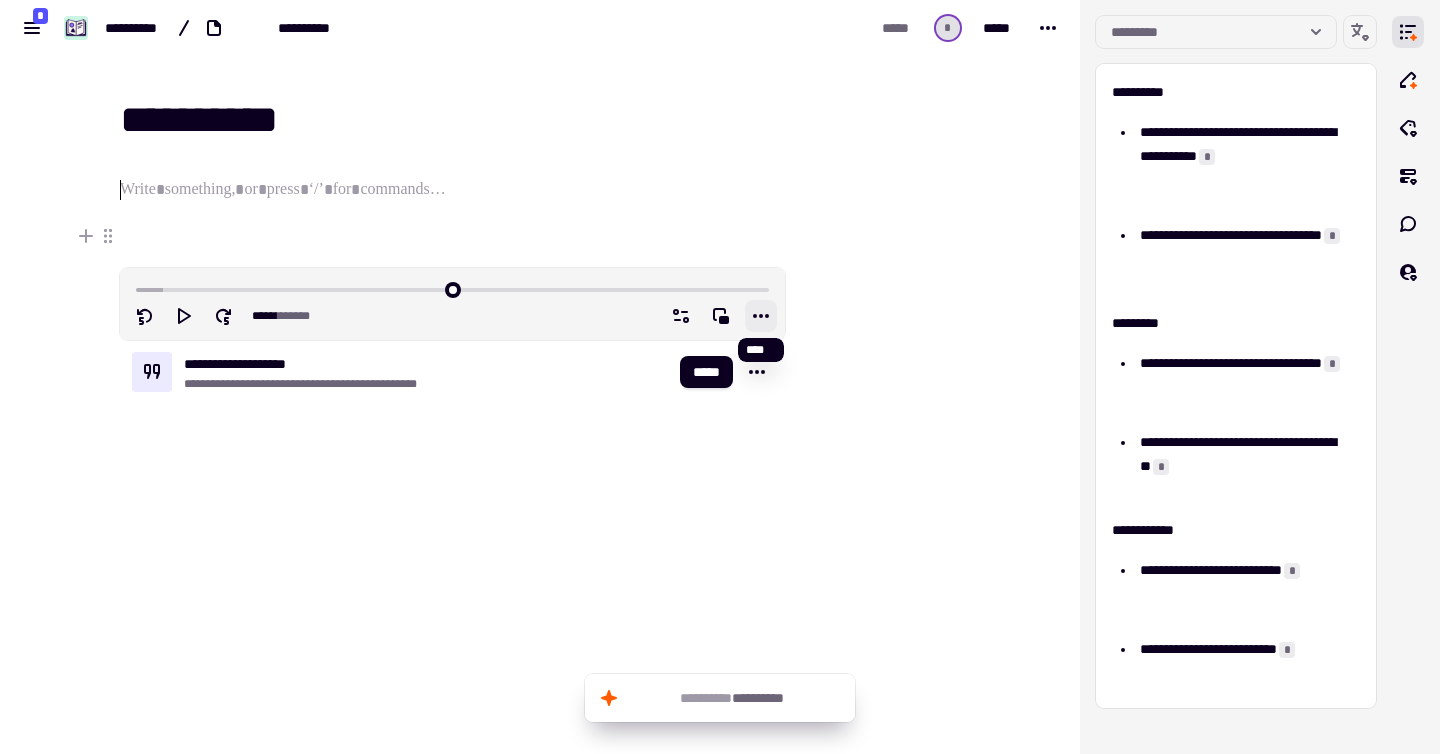 click 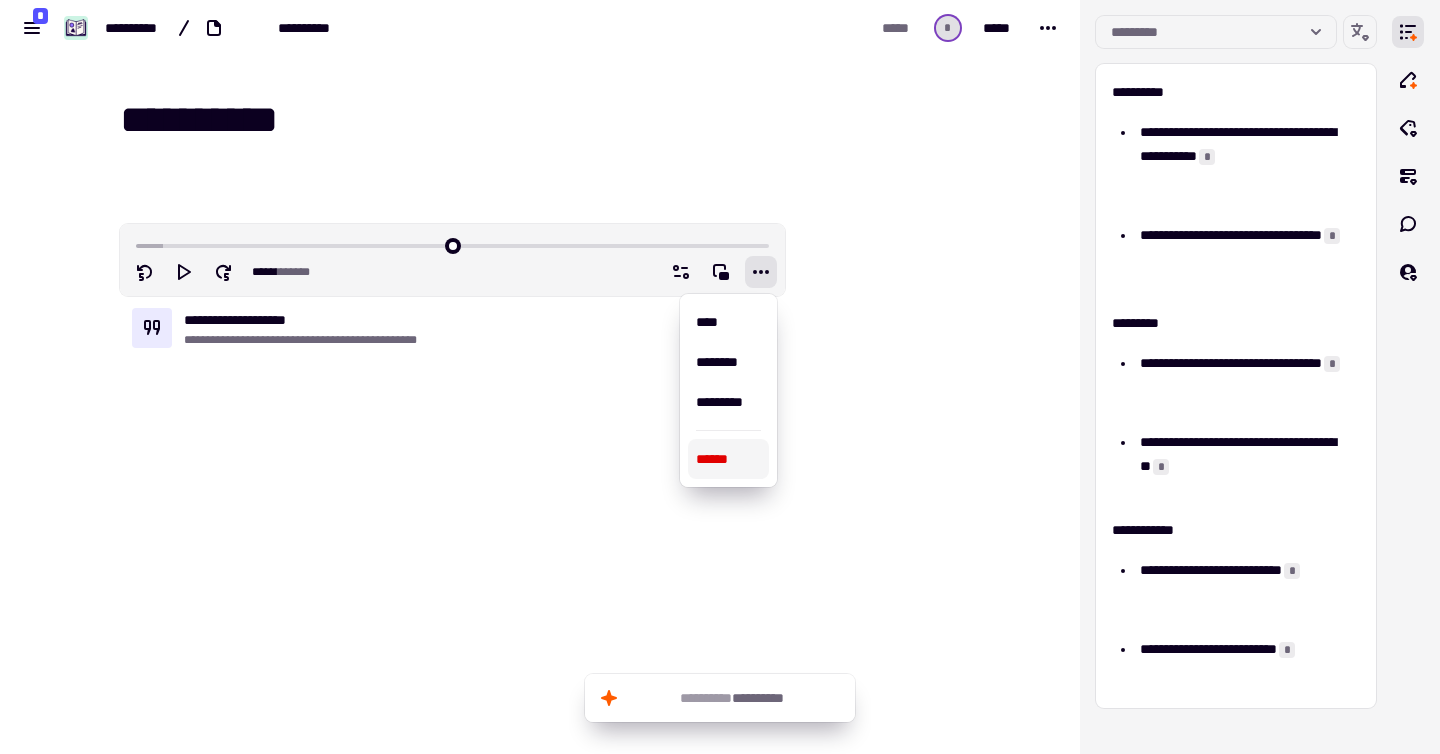 click on "******" at bounding box center (729, 459) 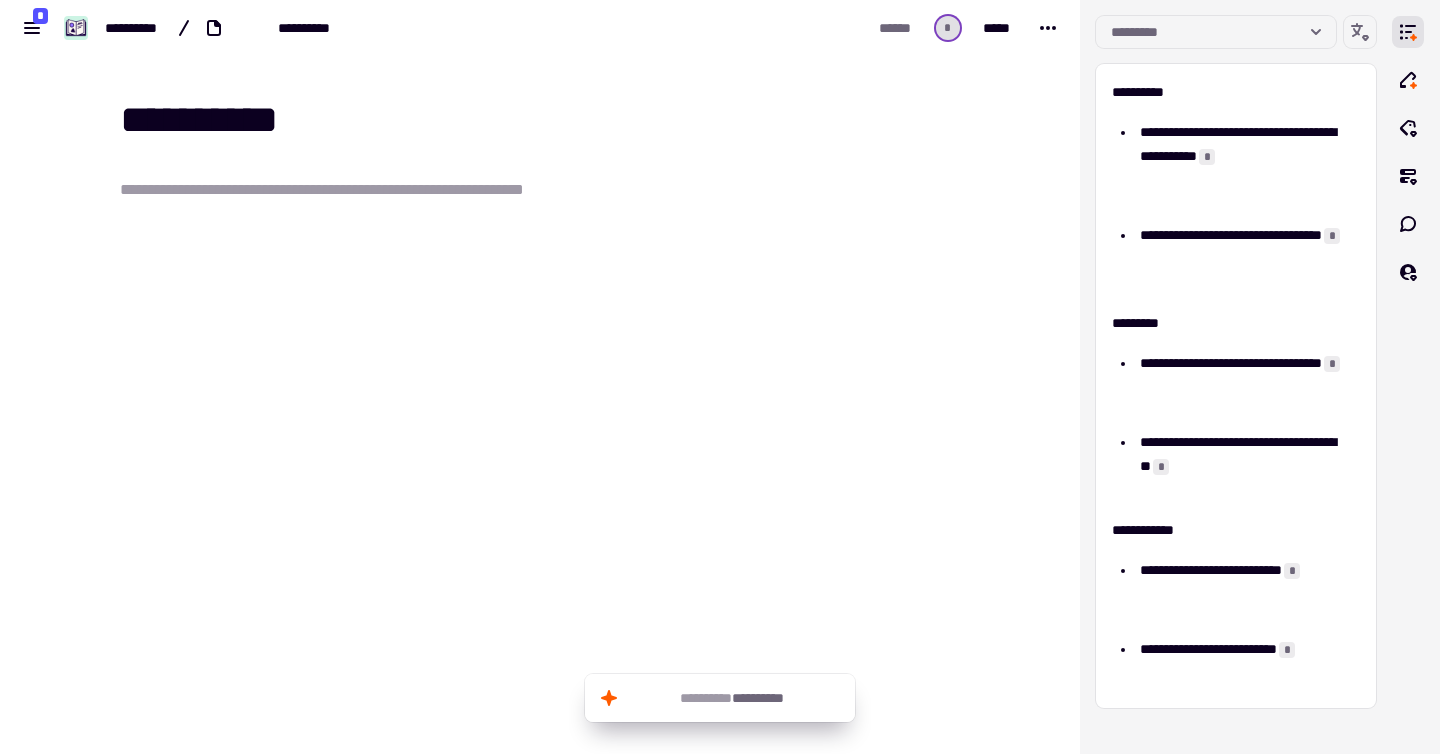 drag, startPoint x: 790, startPoint y: 383, endPoint x: 808, endPoint y: 340, distance: 46.615448 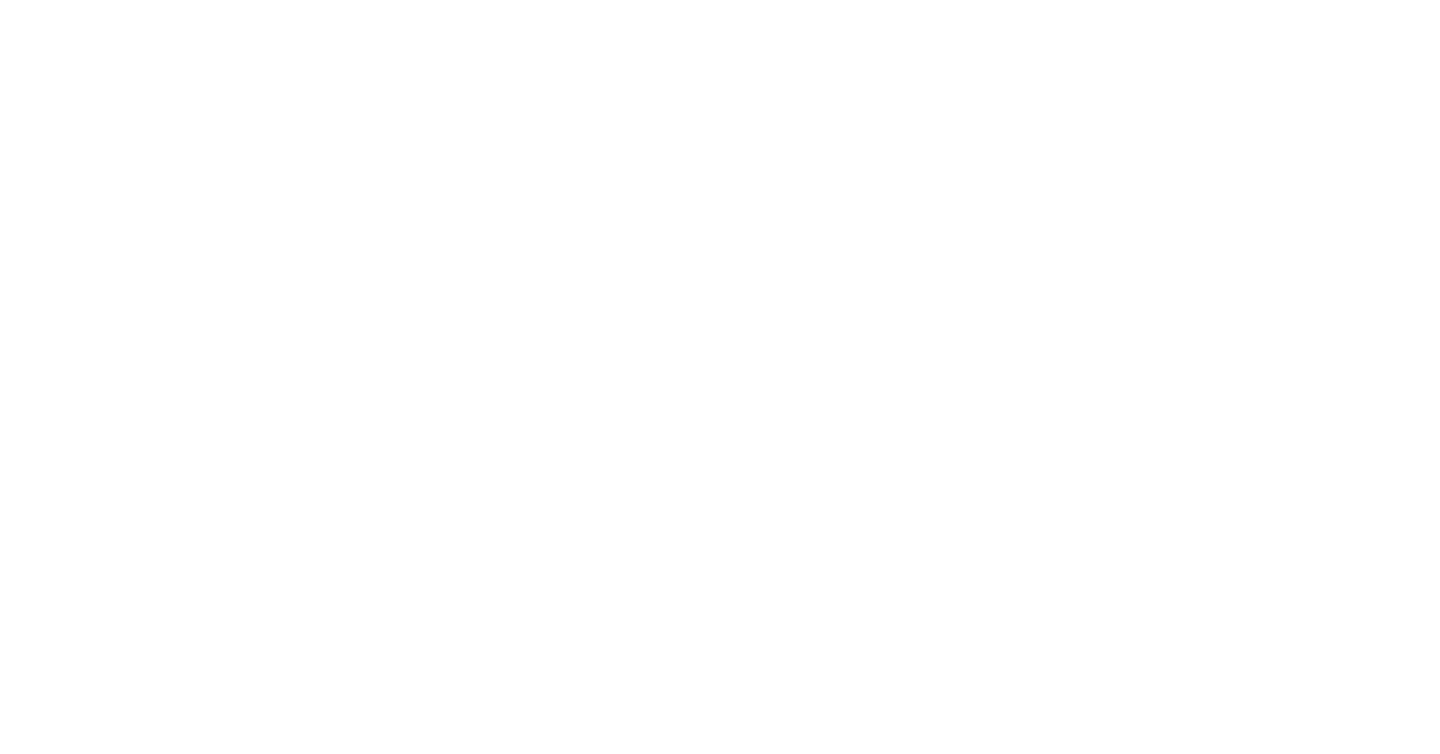 scroll, scrollTop: 0, scrollLeft: 0, axis: both 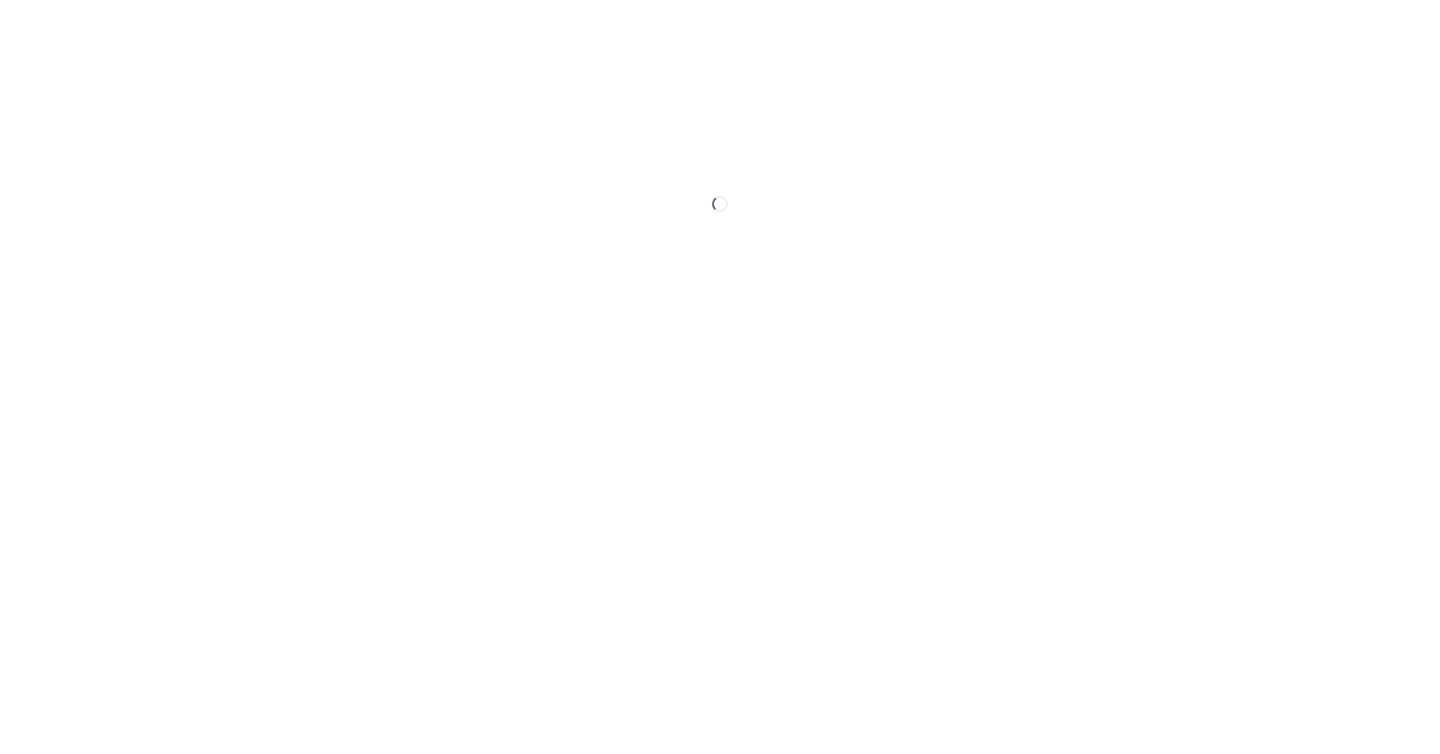 click at bounding box center [720, 108] 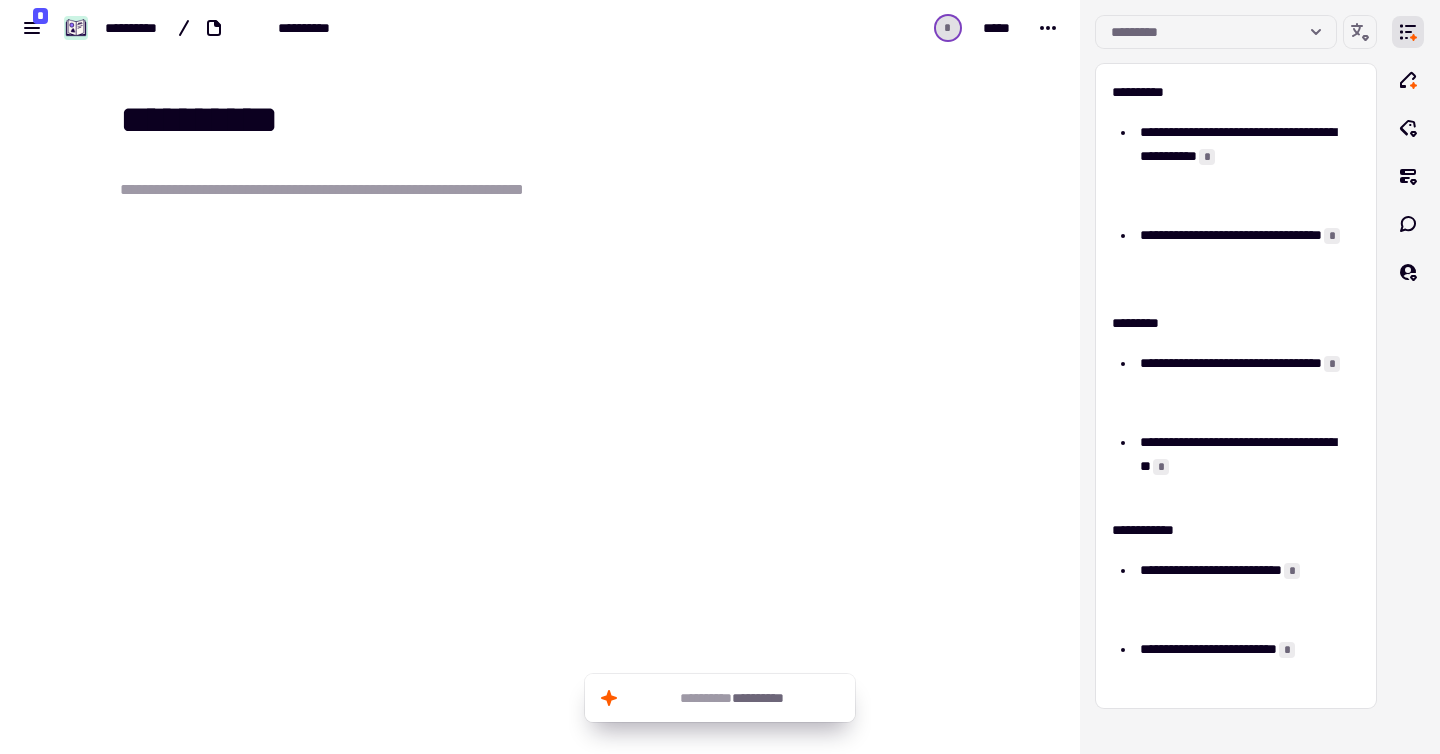 click on "**********" at bounding box center [552, 120] 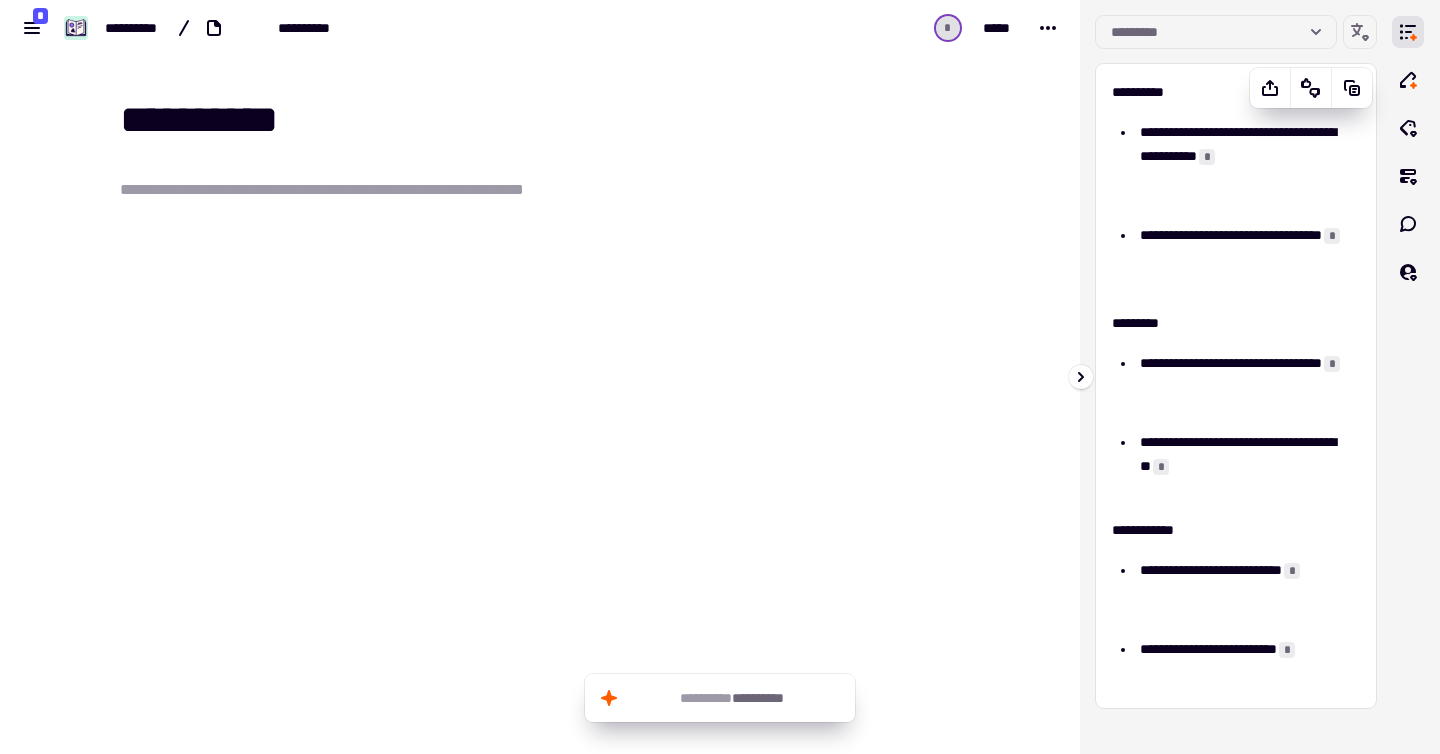 click on "**********" at bounding box center (1240, 259) 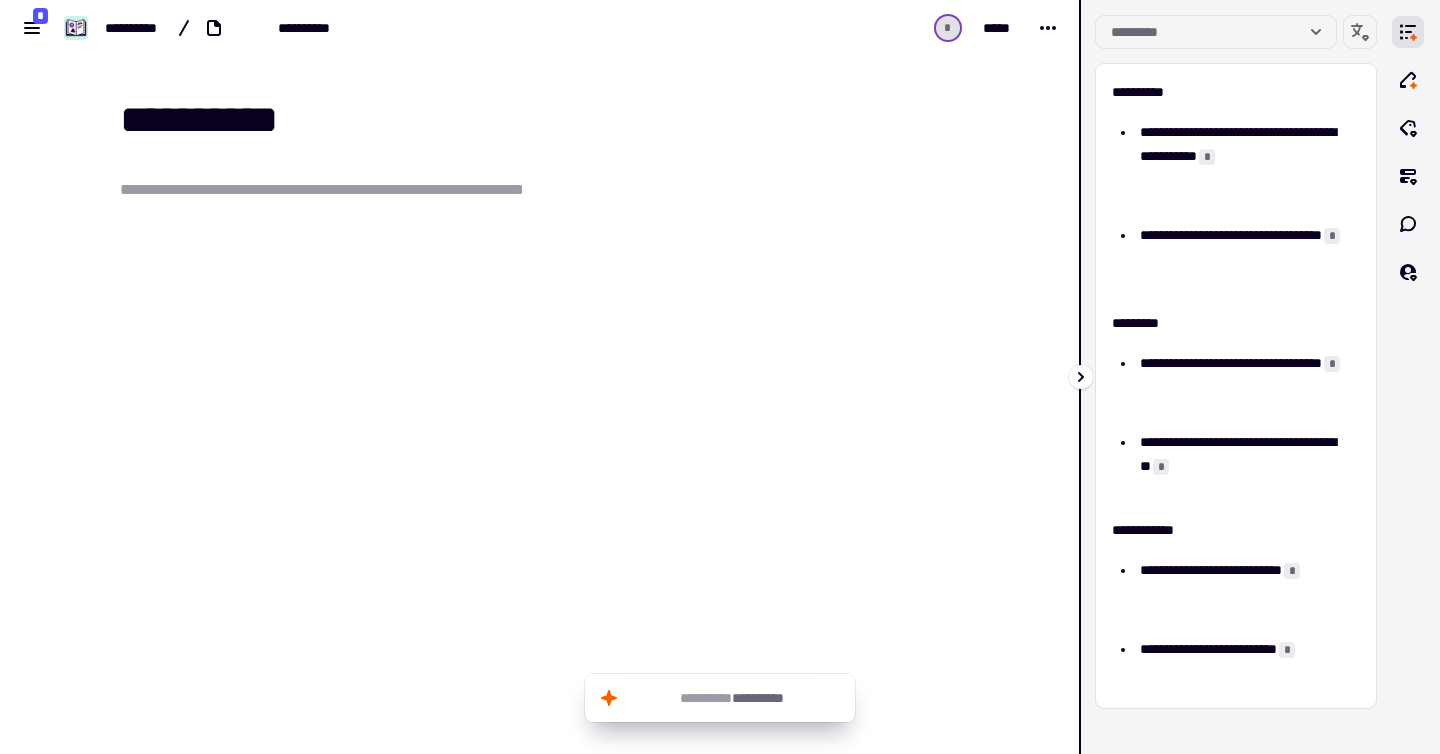 click at bounding box center [1084, 377] 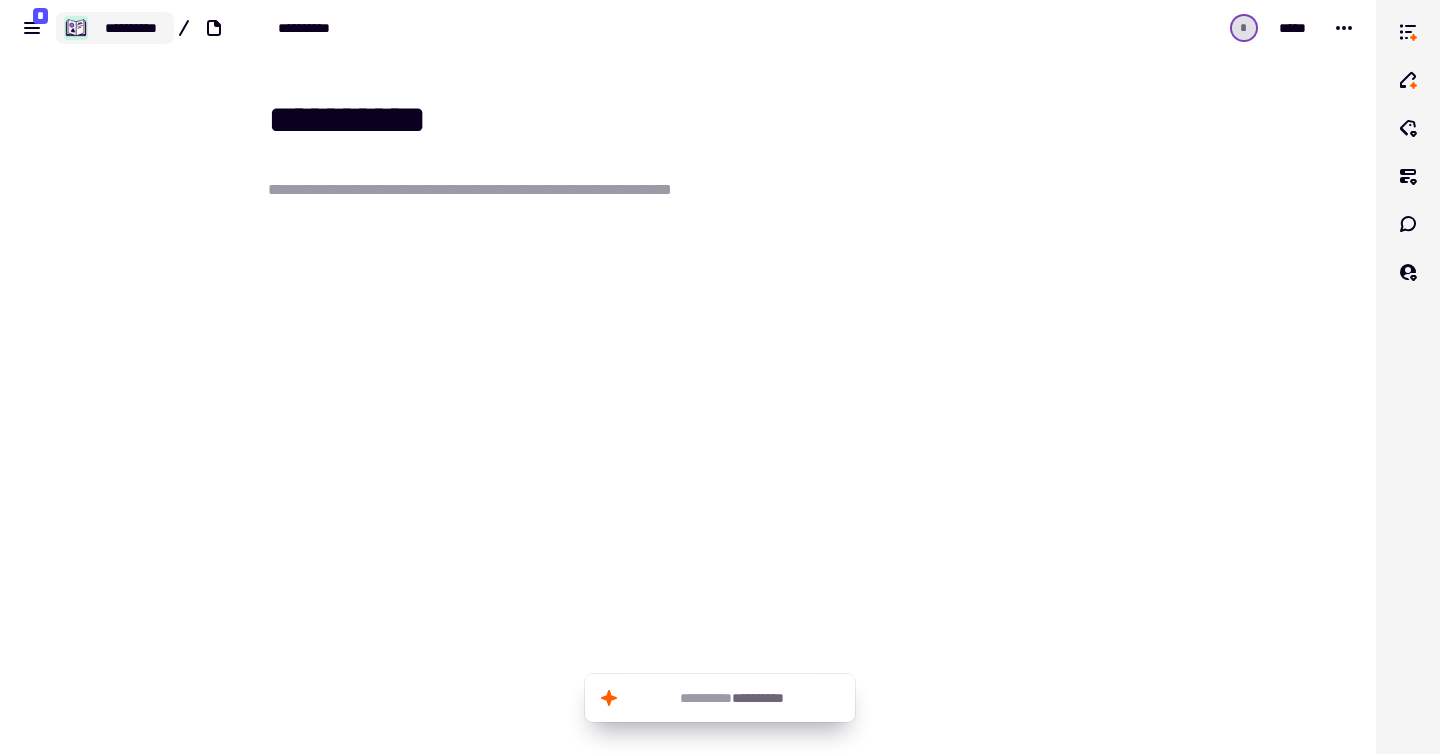 click on "**********" 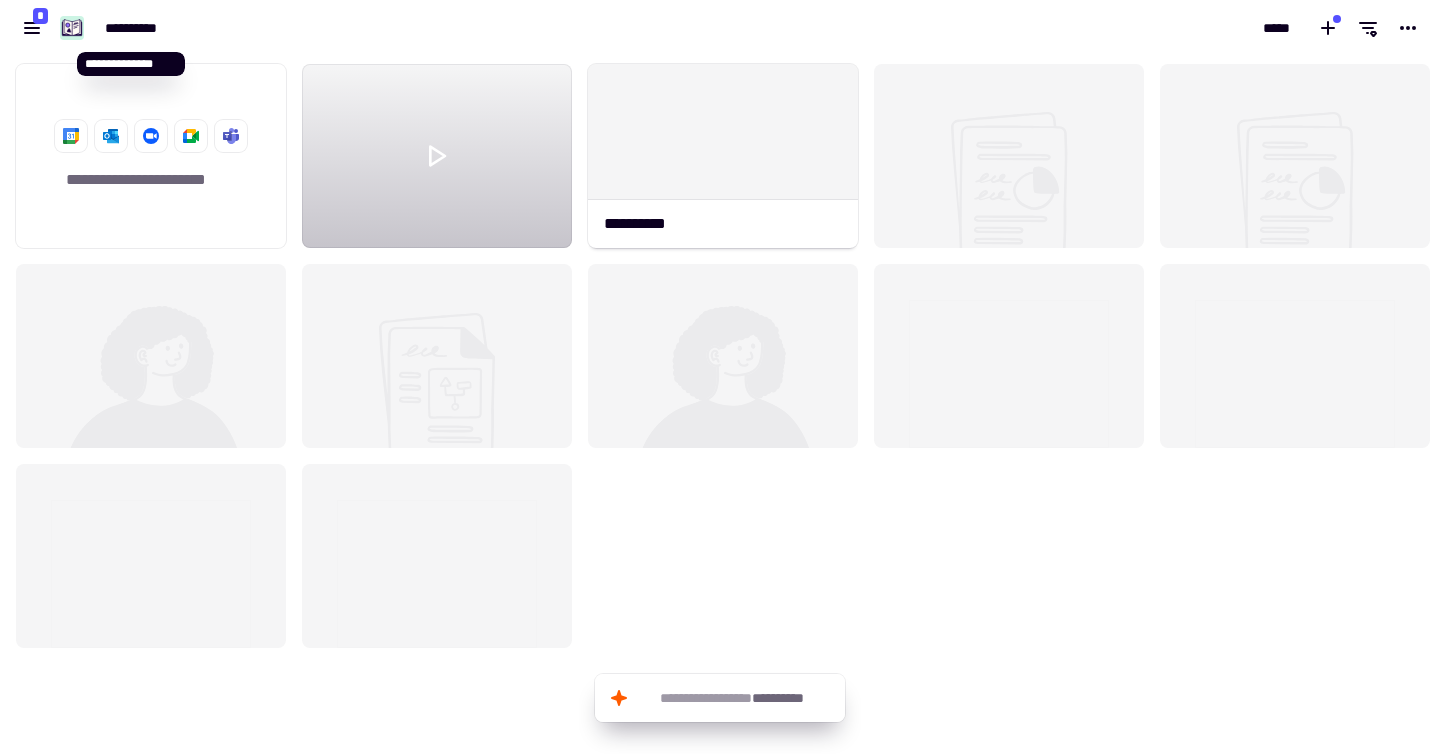scroll, scrollTop: 16, scrollLeft: 16, axis: both 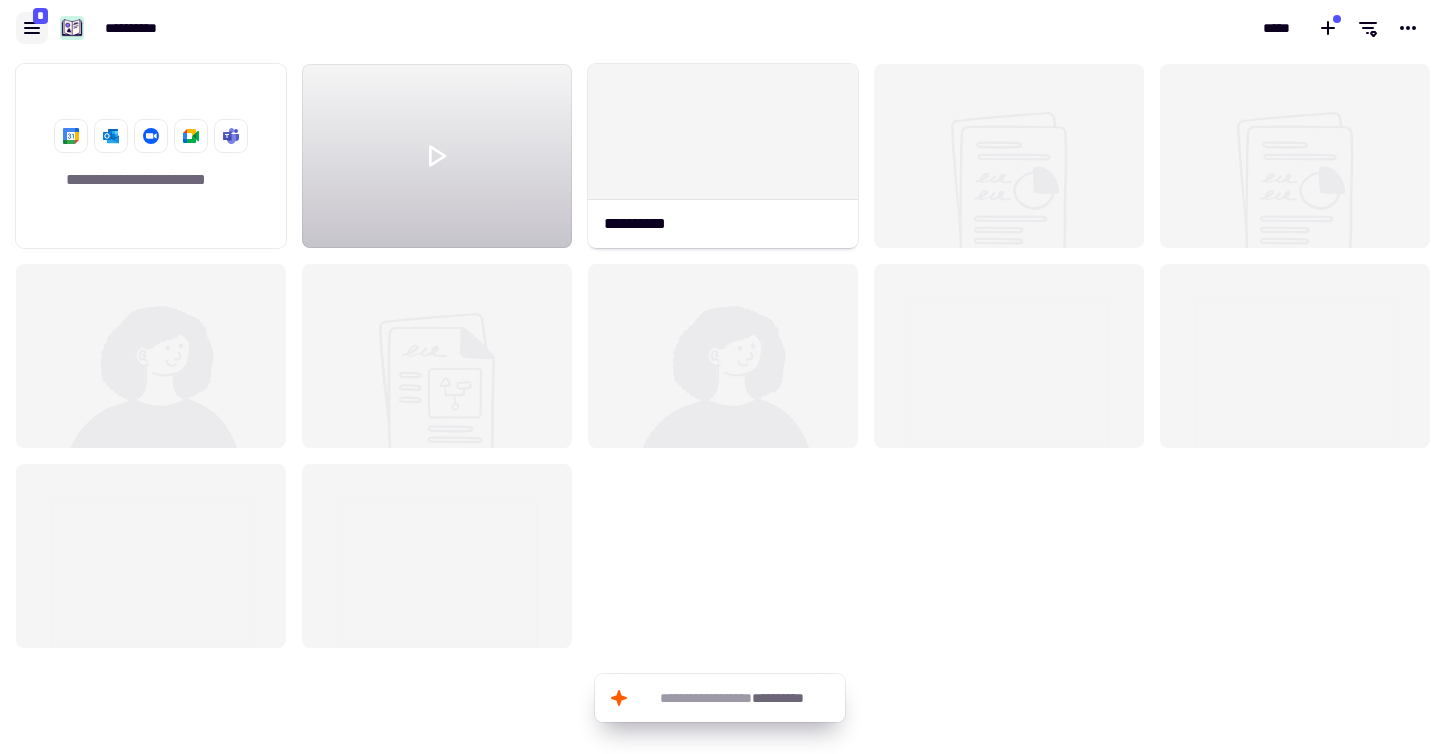 click 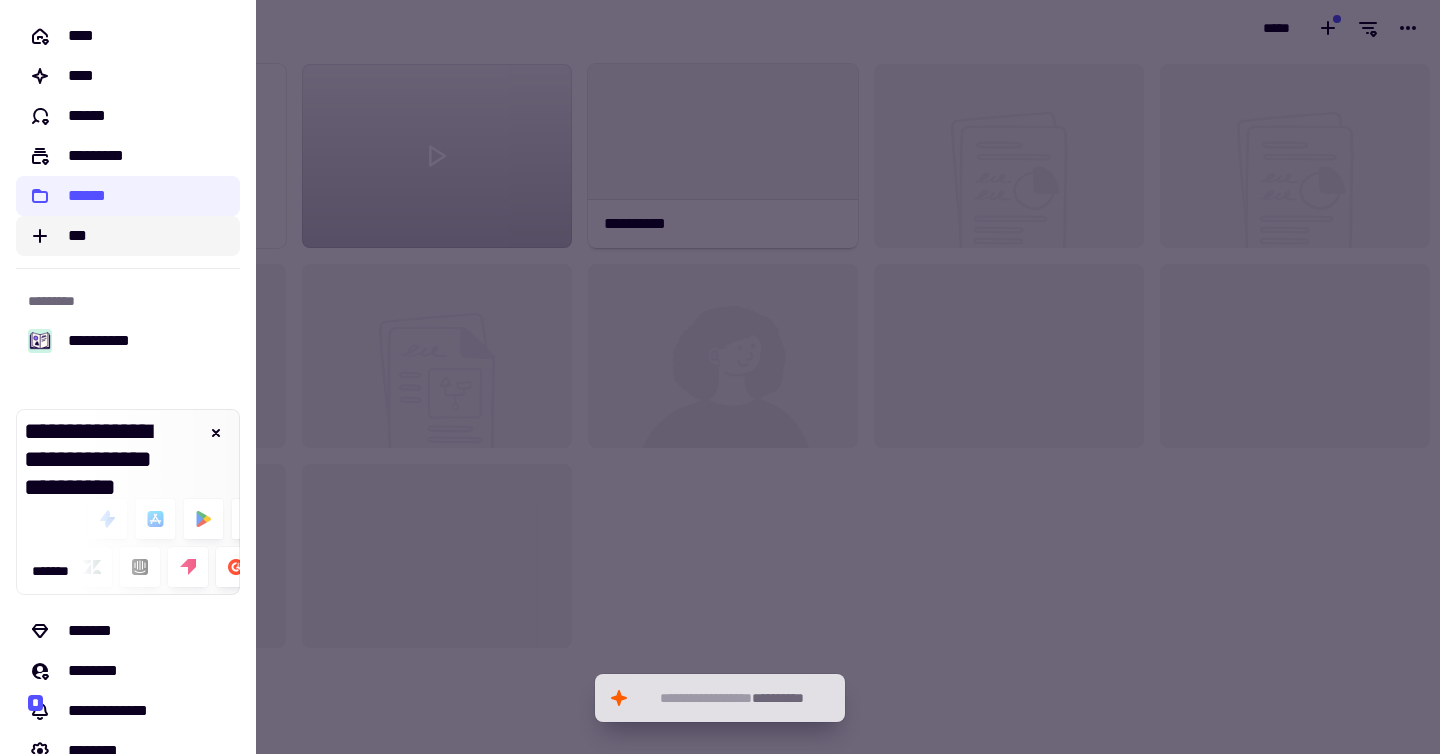 scroll, scrollTop: 73, scrollLeft: 0, axis: vertical 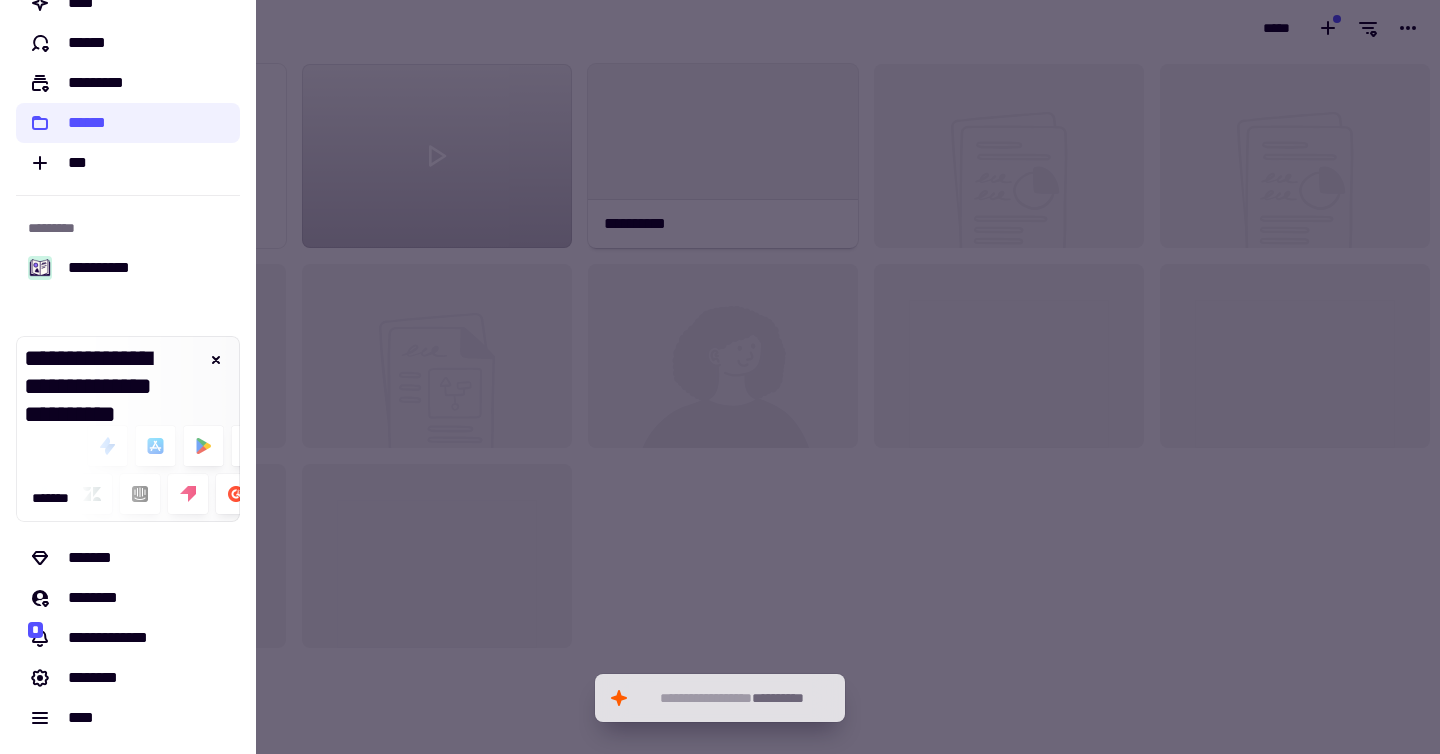 click at bounding box center (720, 377) 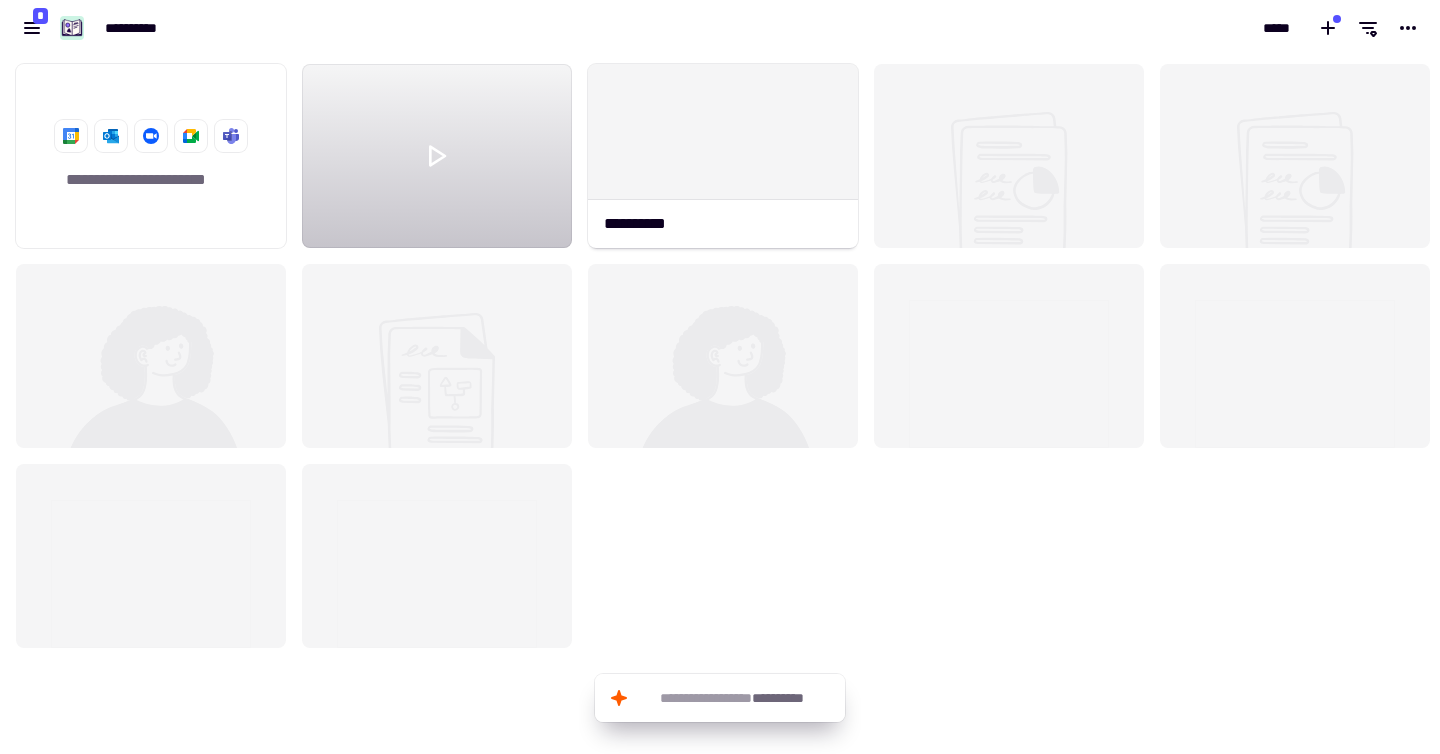 click 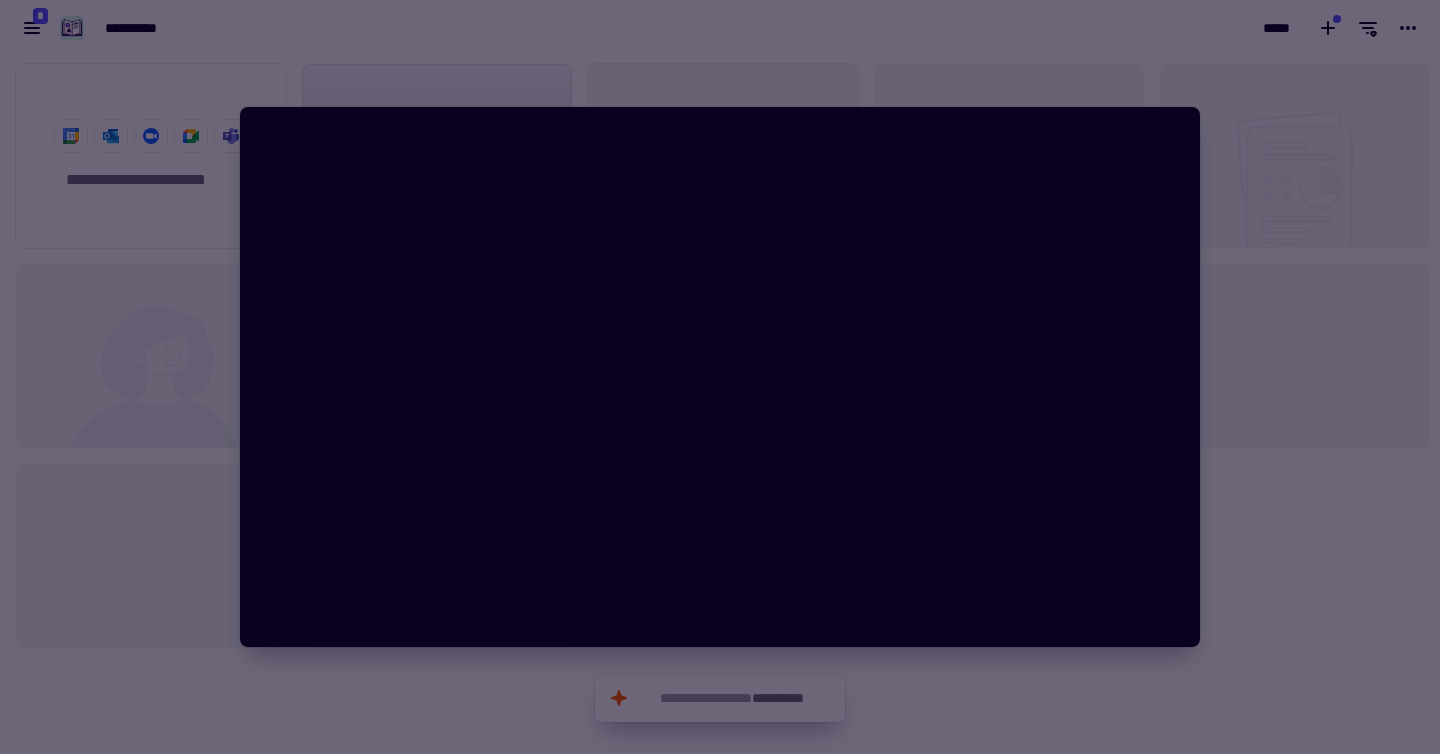 click at bounding box center (720, 377) 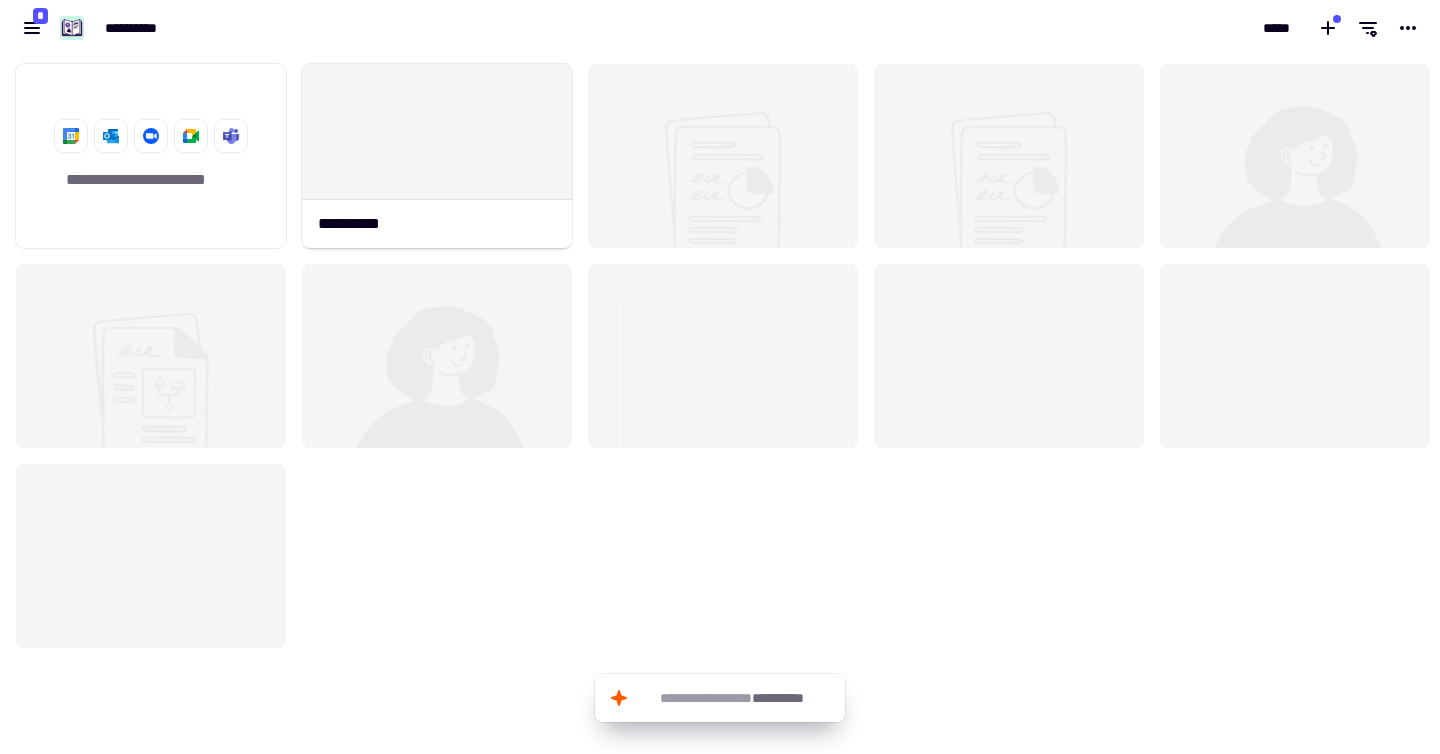 click 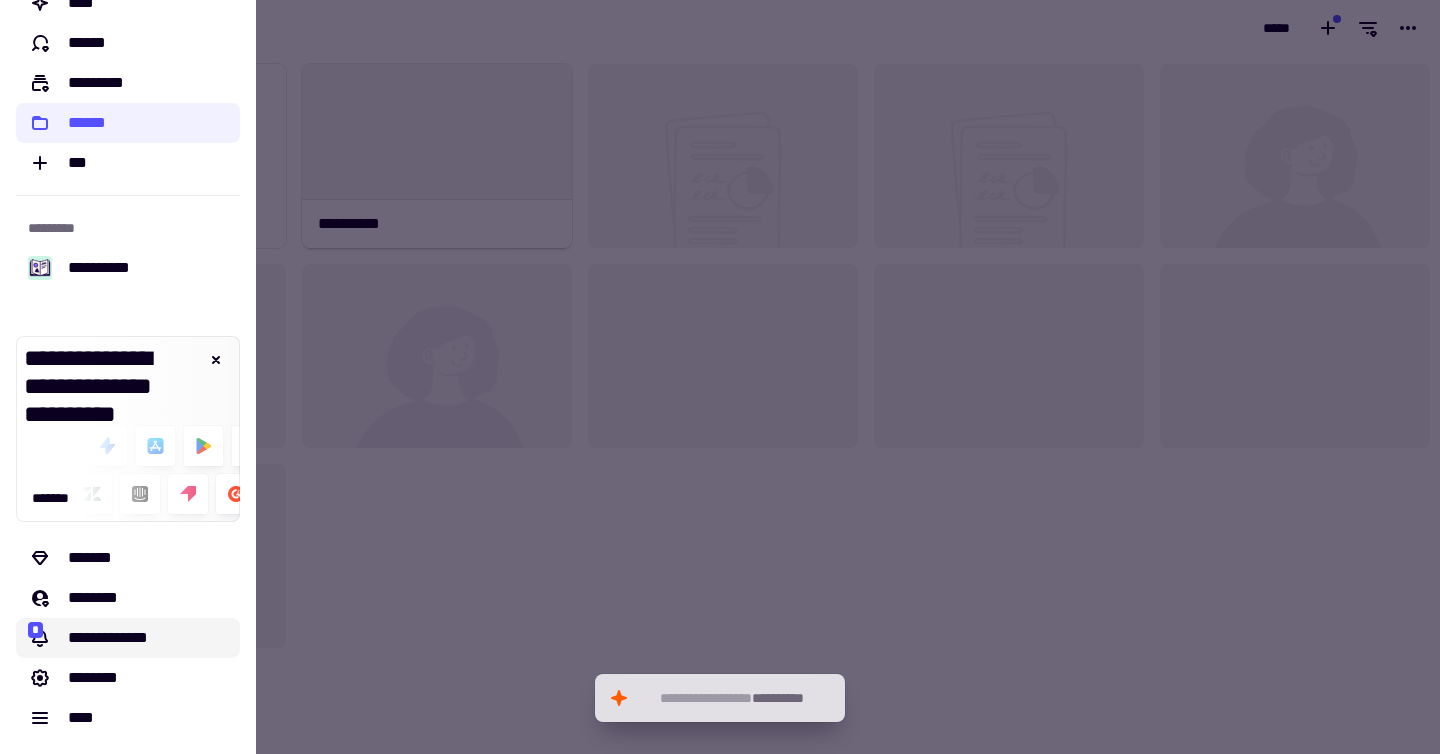 click on "**********" 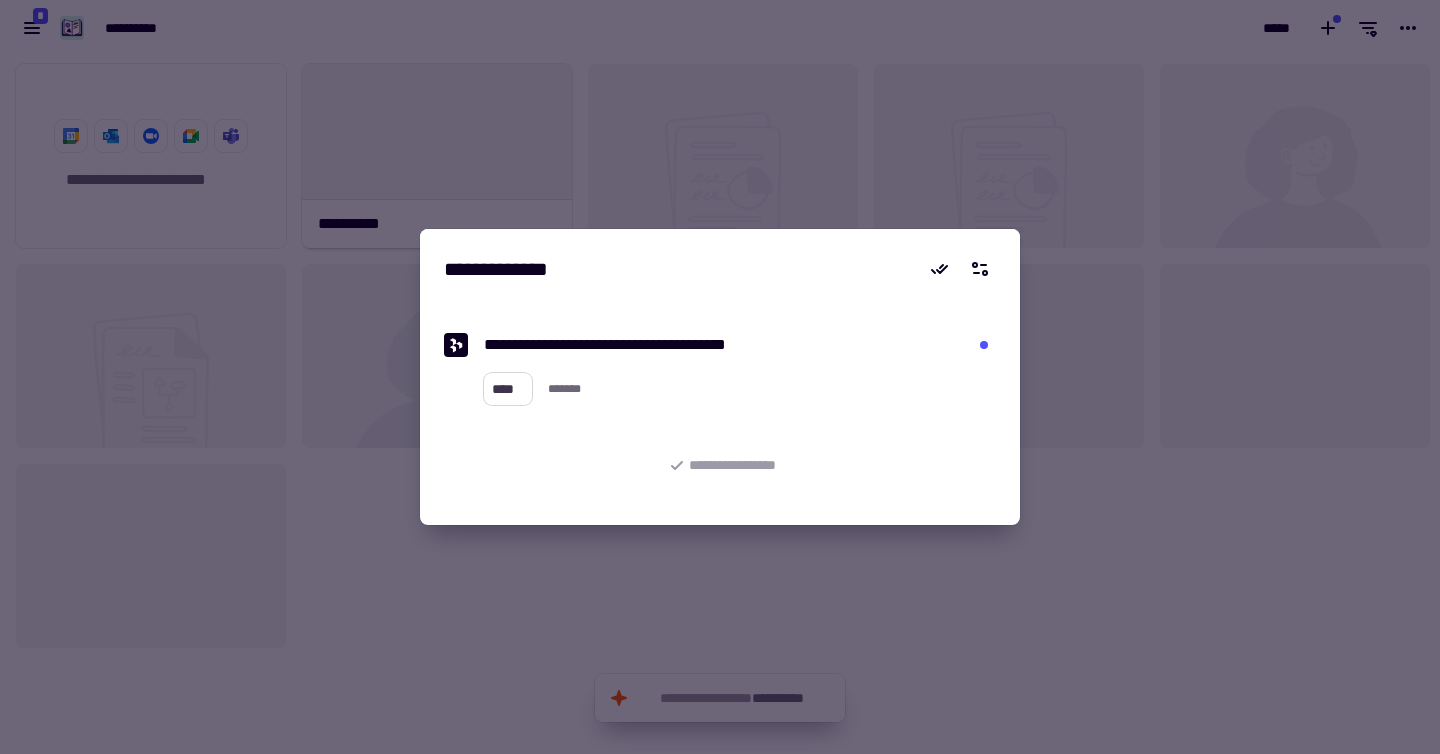 click on "****" at bounding box center [508, 389] 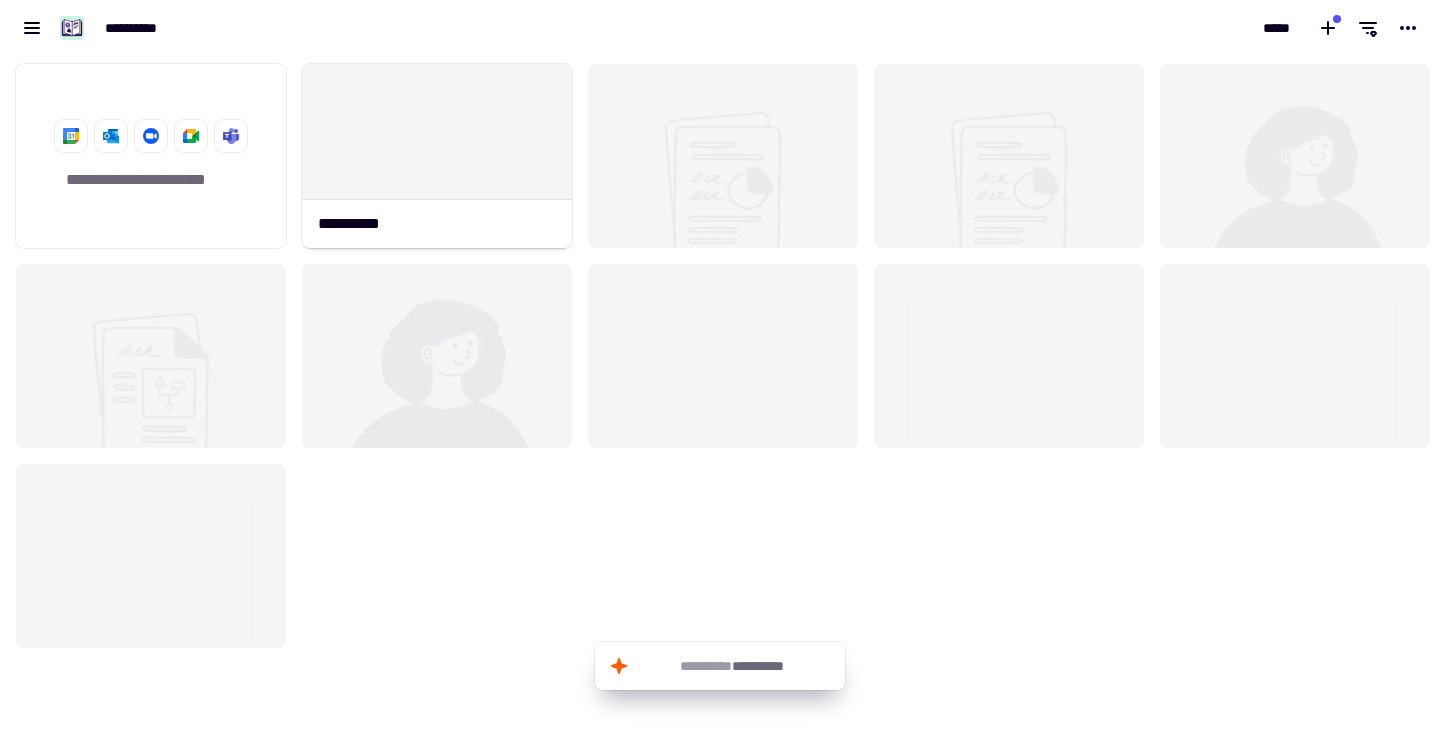 scroll, scrollTop: 33, scrollLeft: 0, axis: vertical 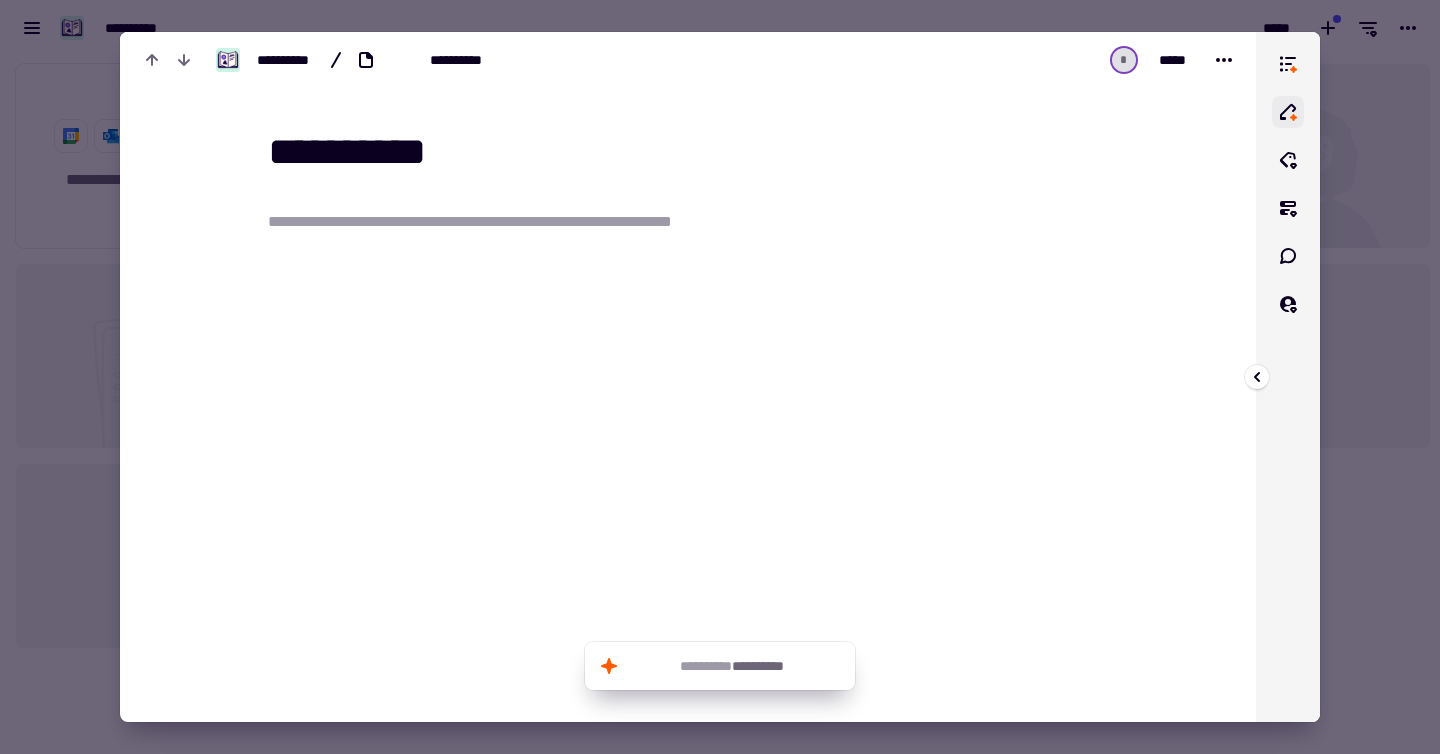 click 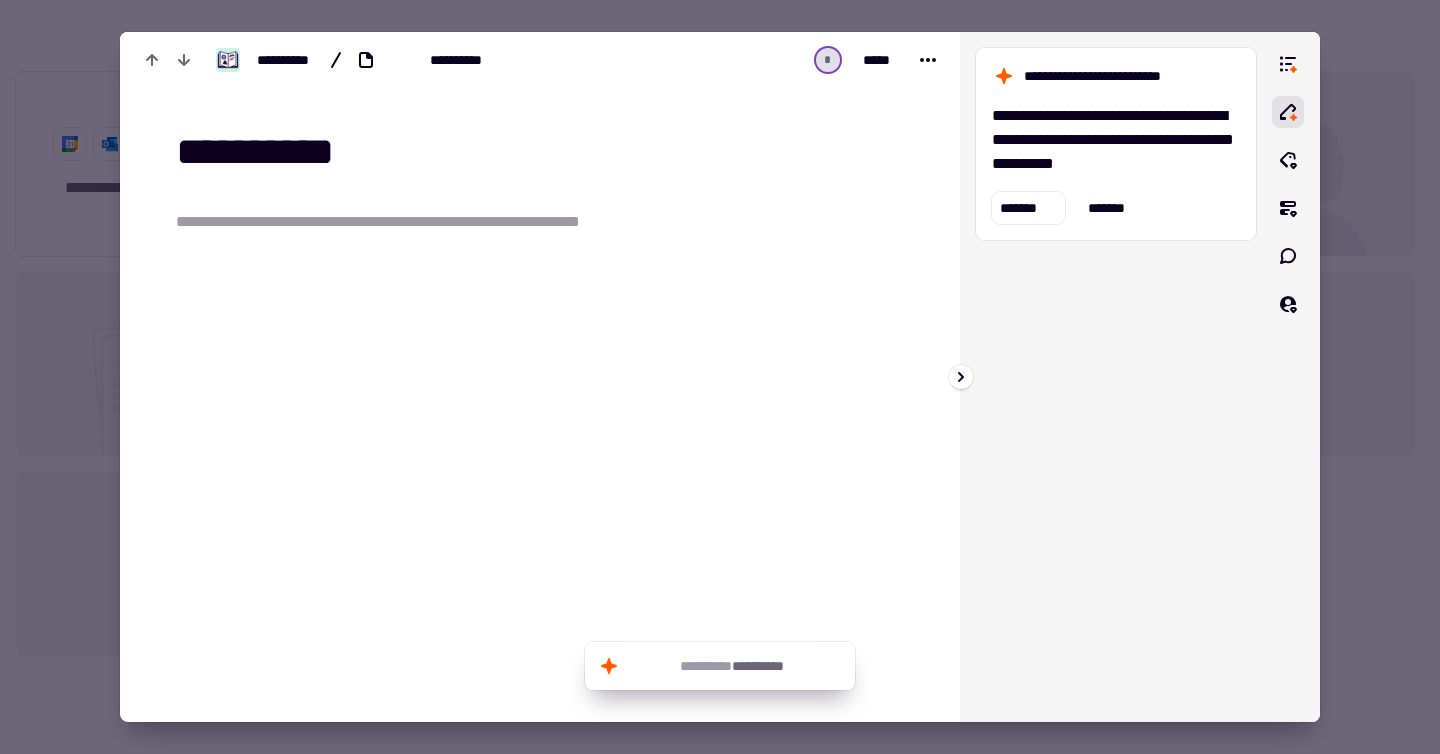 scroll, scrollTop: 683, scrollLeft: 1425, axis: both 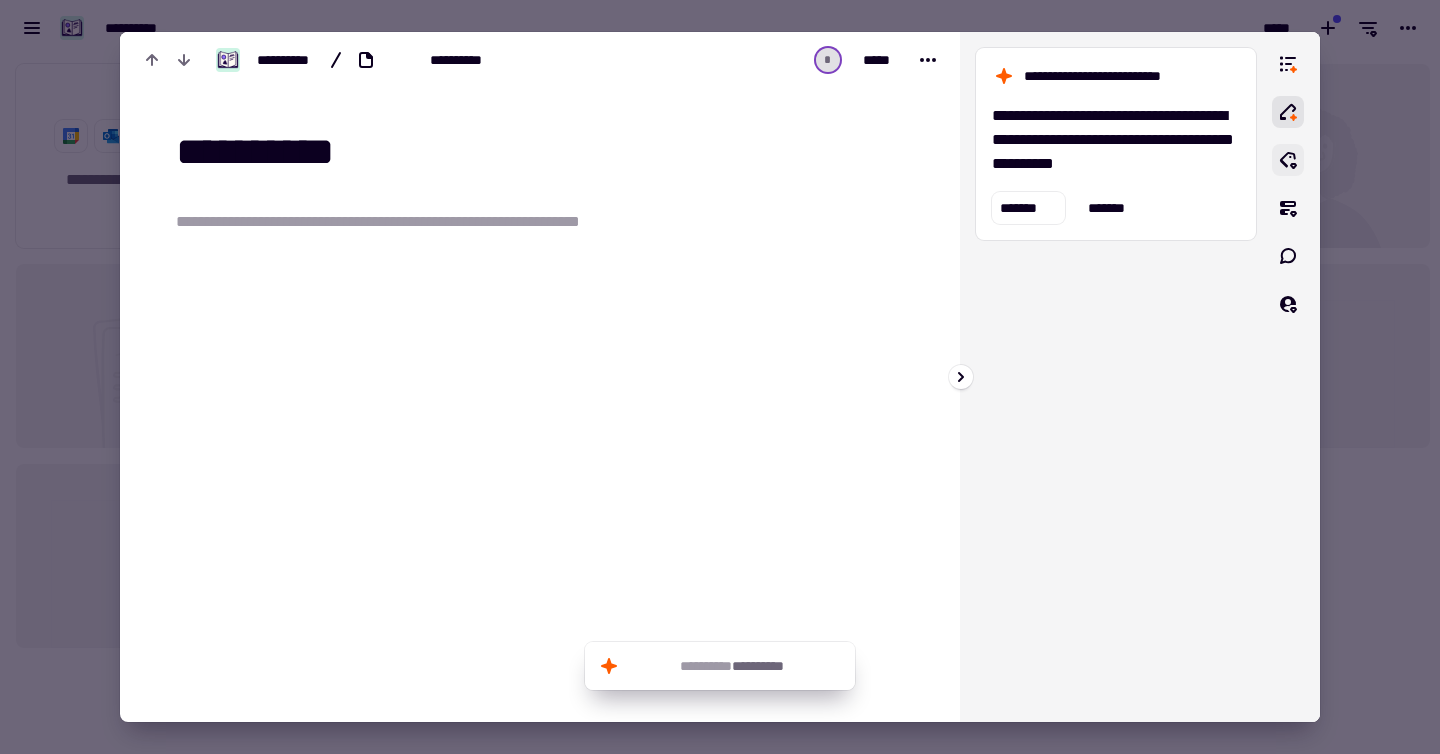 click 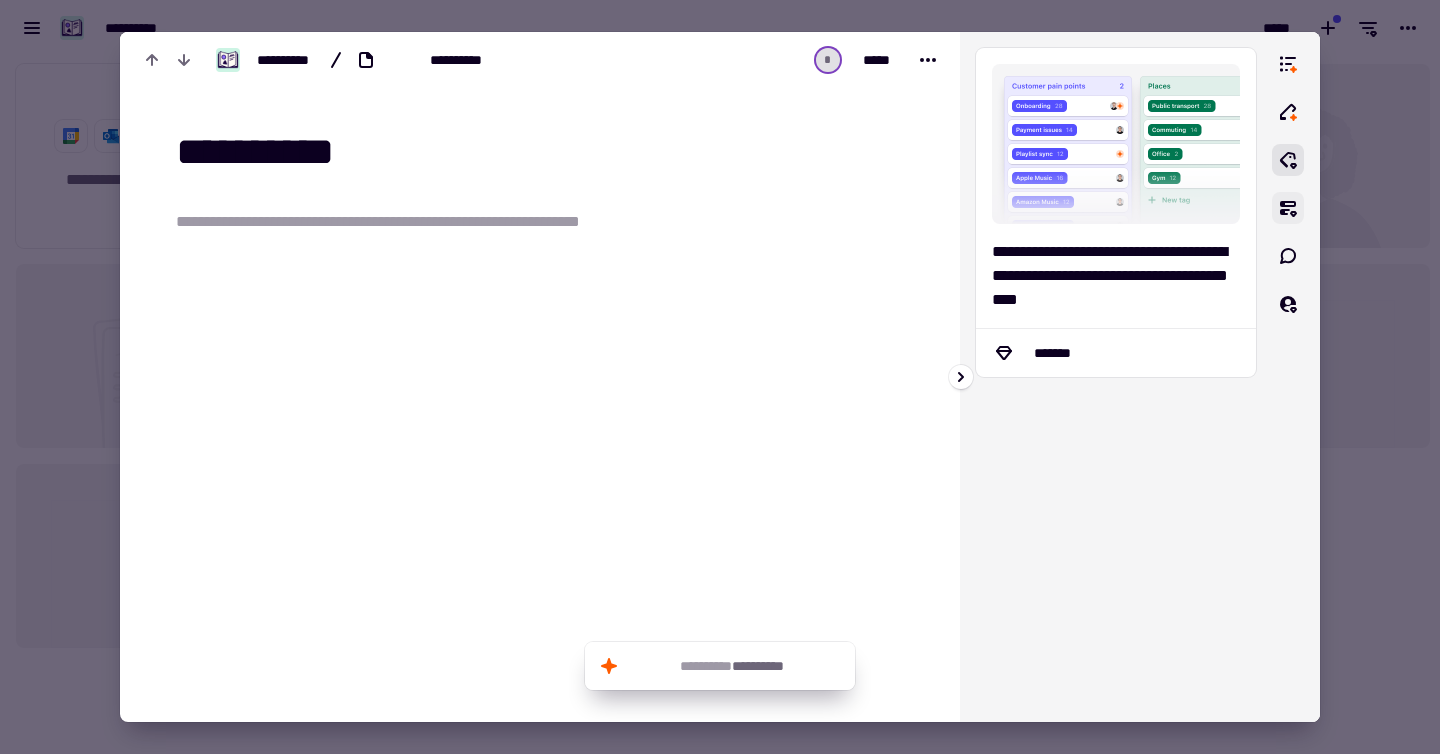 click 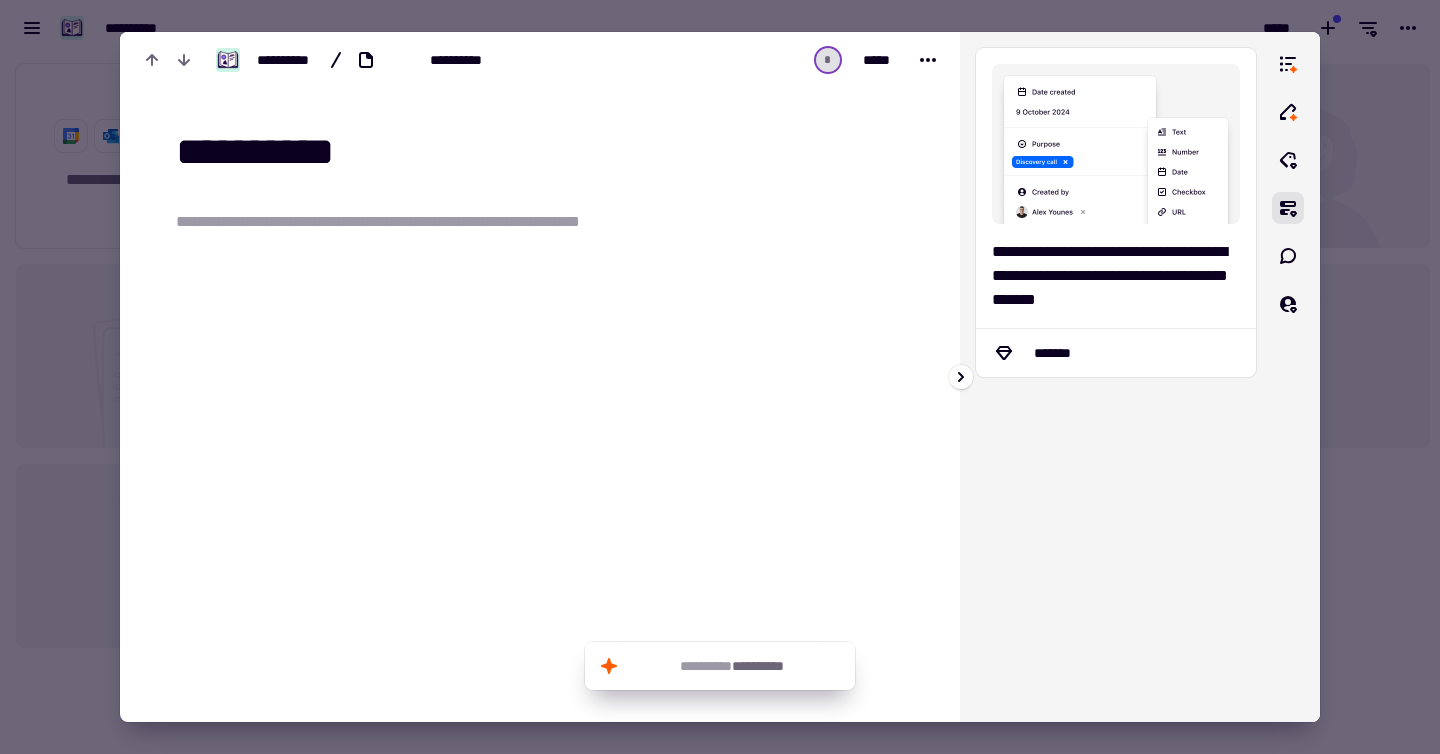 click at bounding box center (1288, 377) 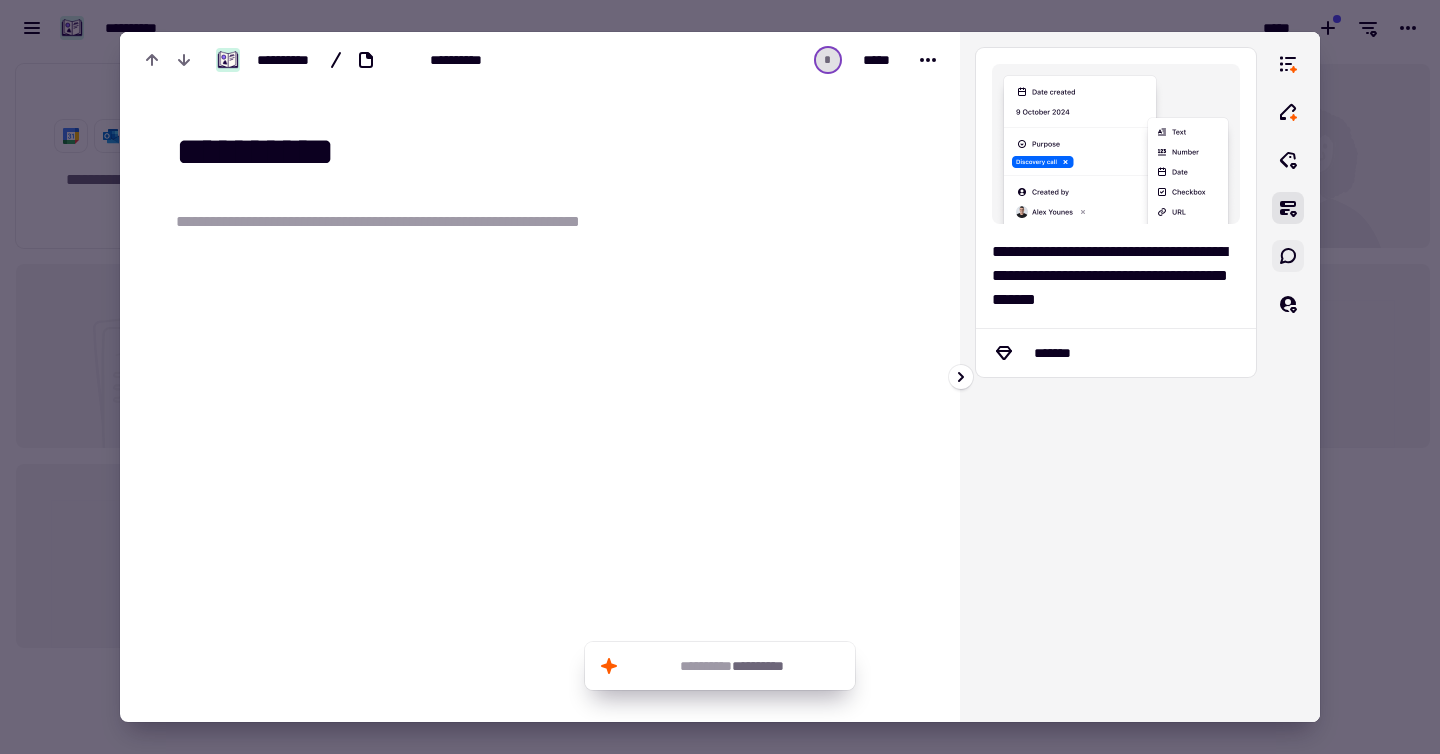 click 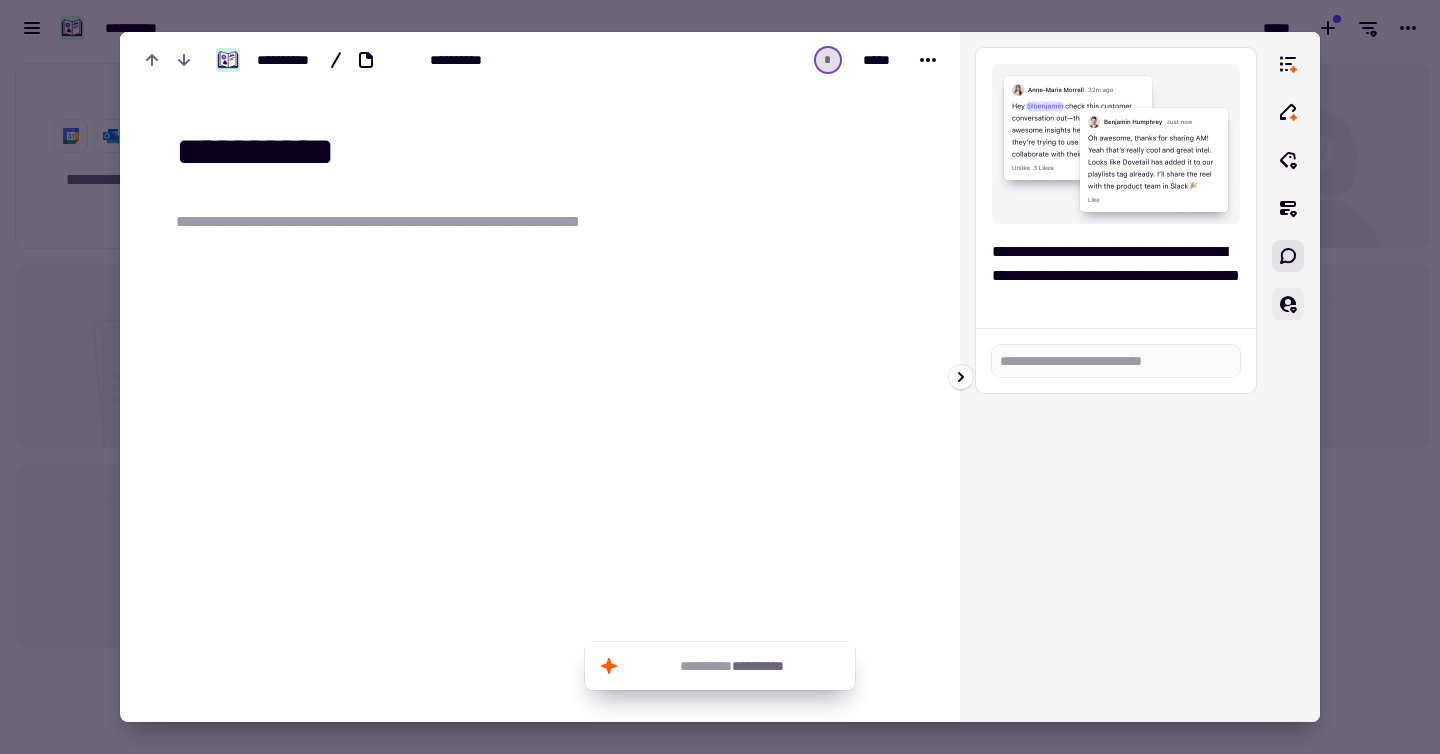 click 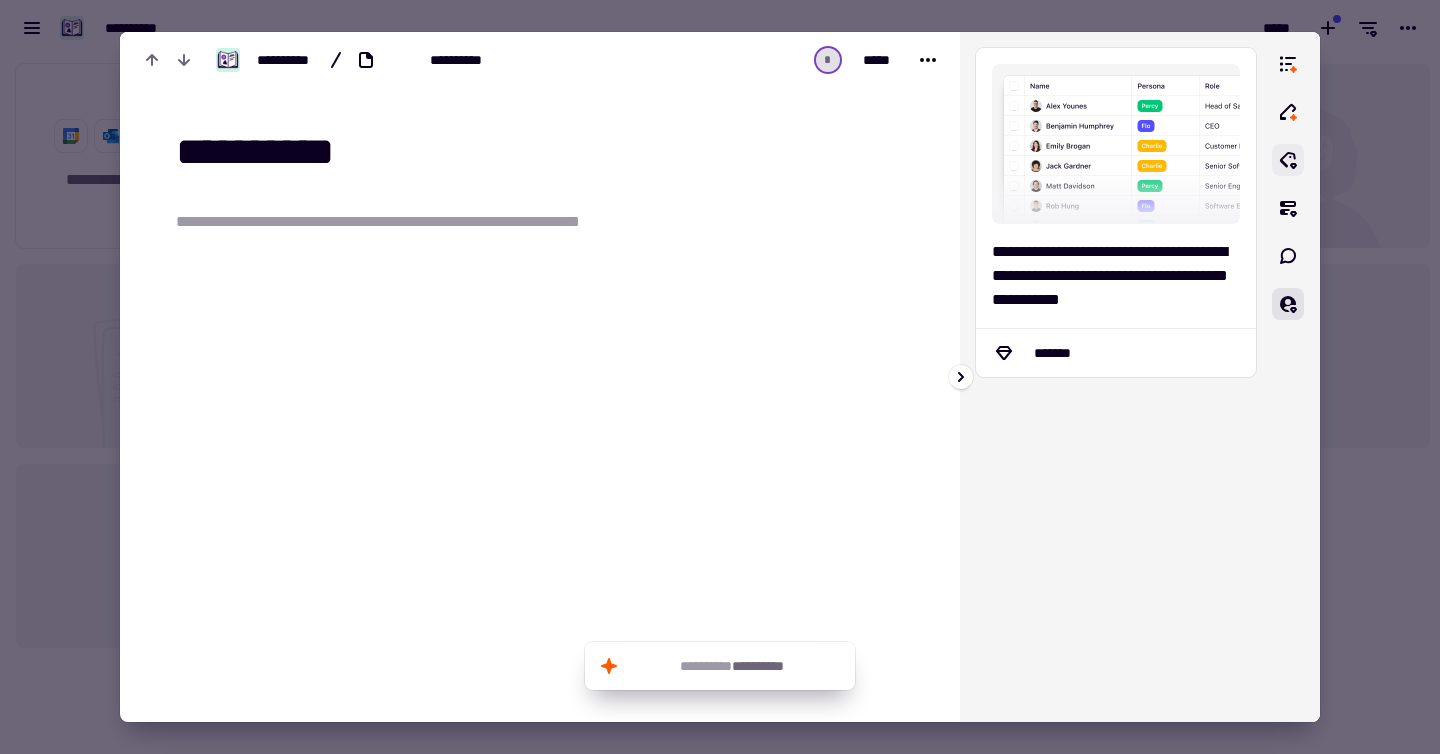 click 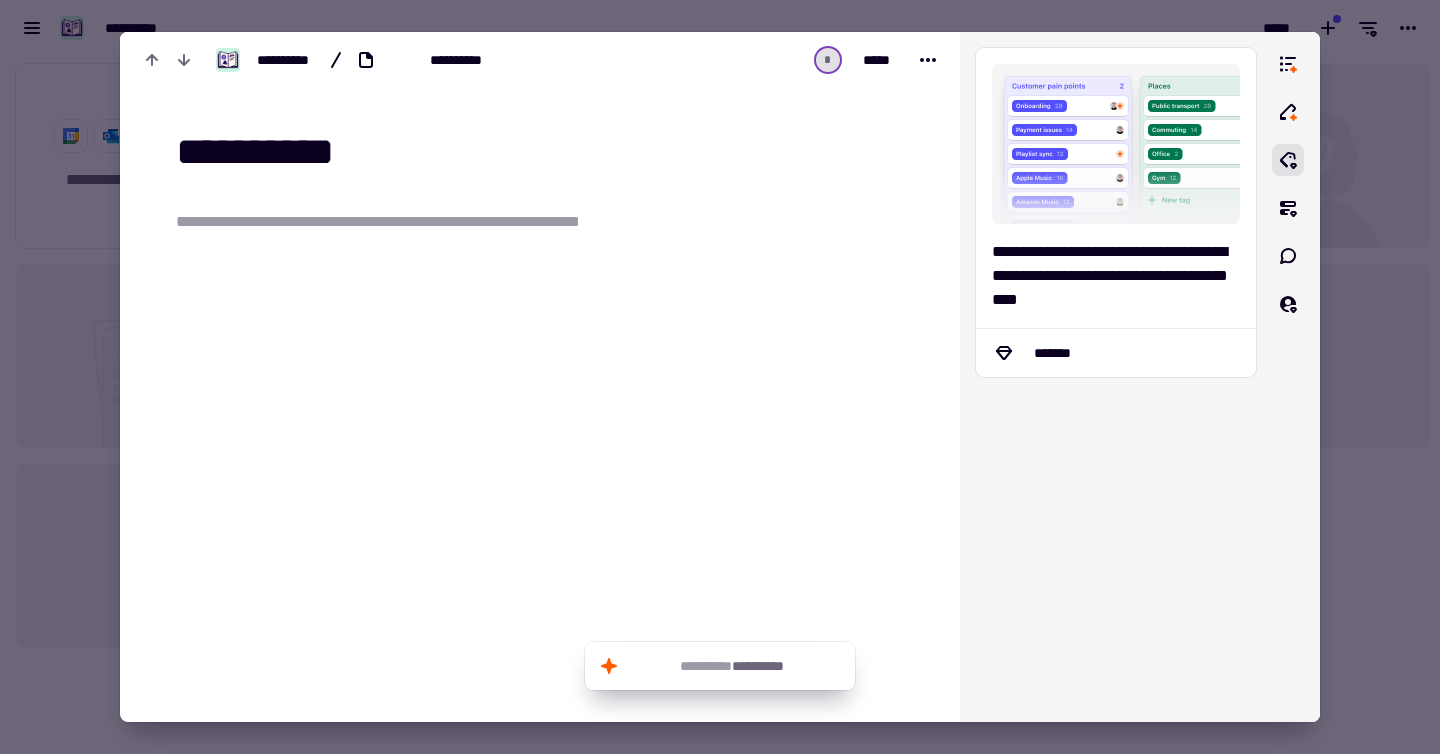 click on "**********" at bounding box center (540, 319) 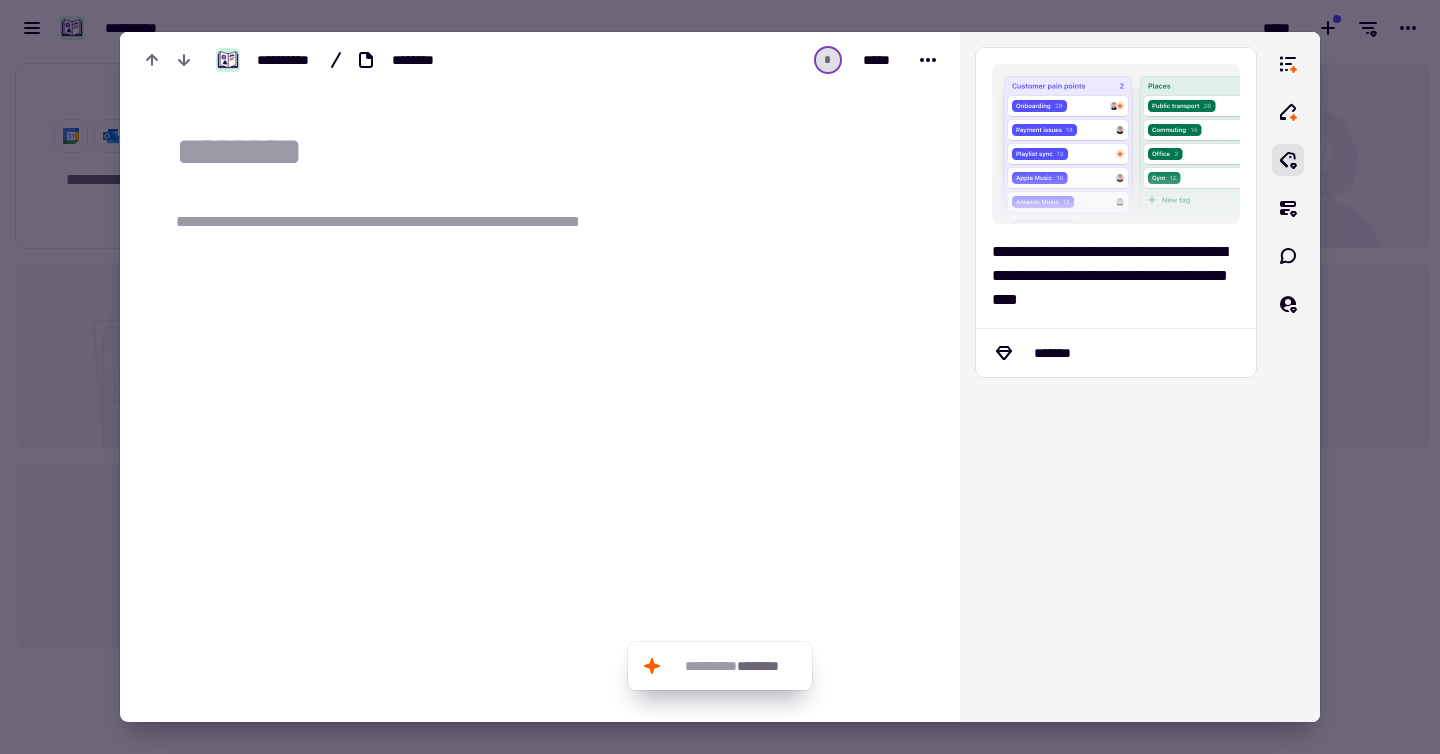 type 